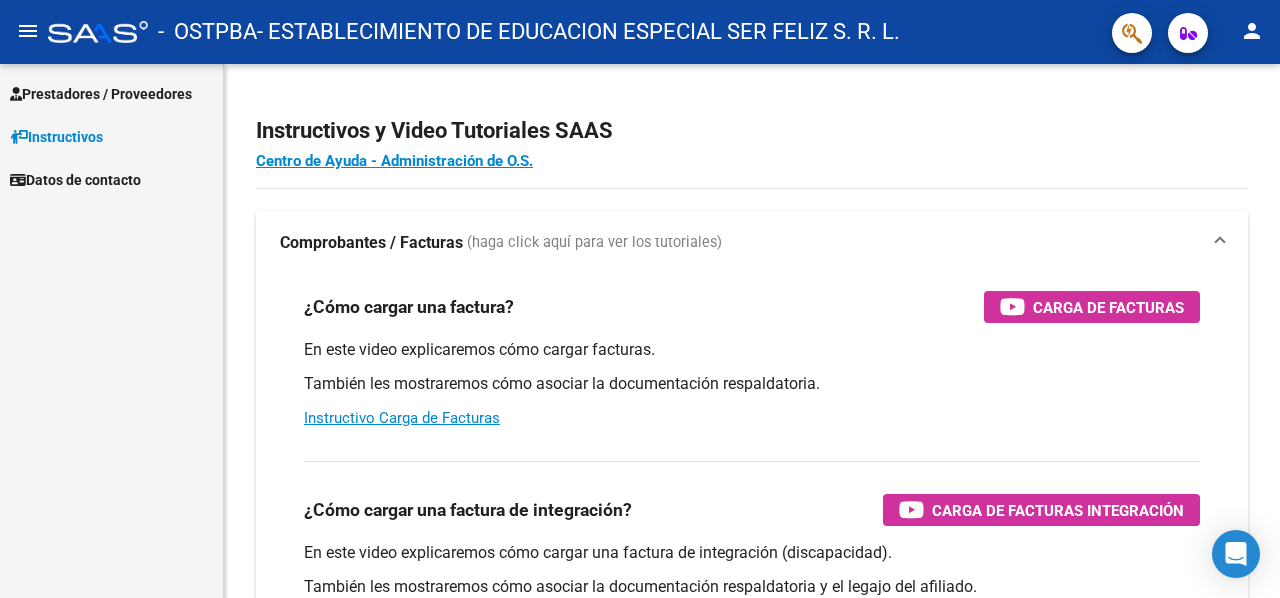 scroll, scrollTop: 0, scrollLeft: 0, axis: both 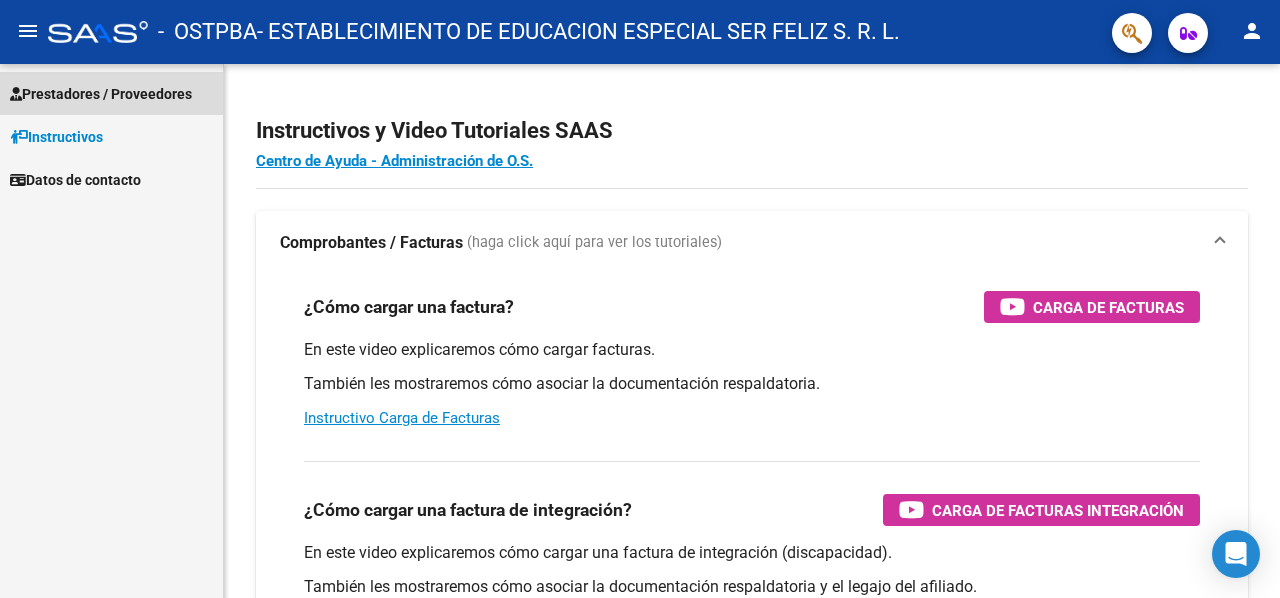 click on "Prestadores / Proveedores" at bounding box center [101, 94] 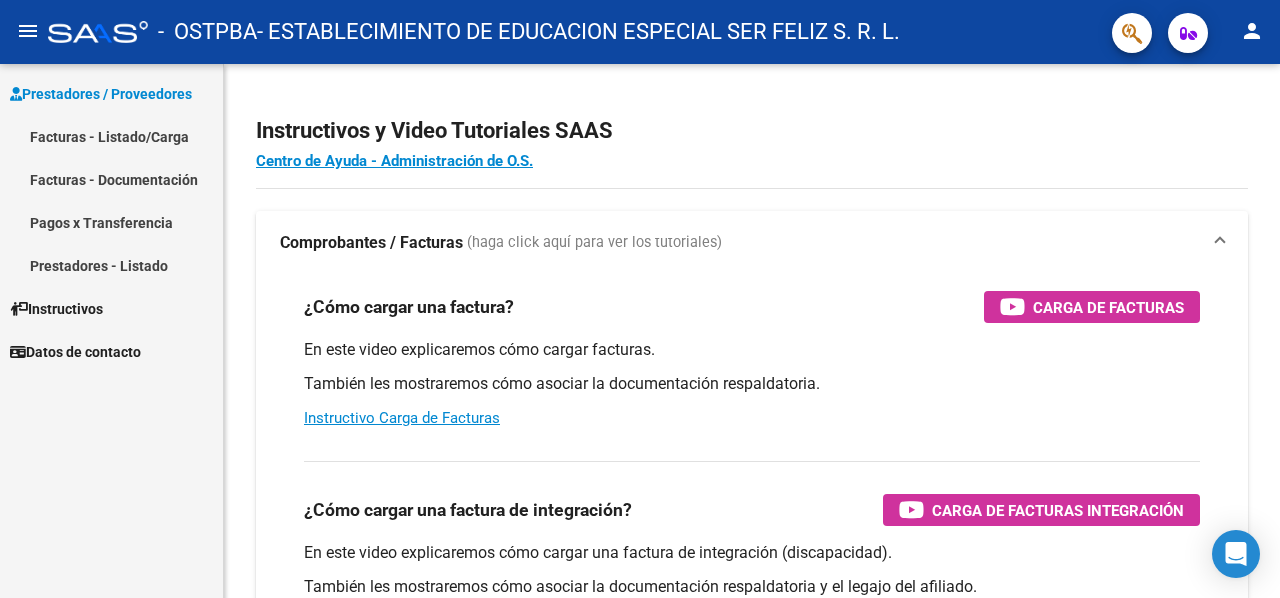 click on "Facturas - Listado/Carga" at bounding box center [111, 136] 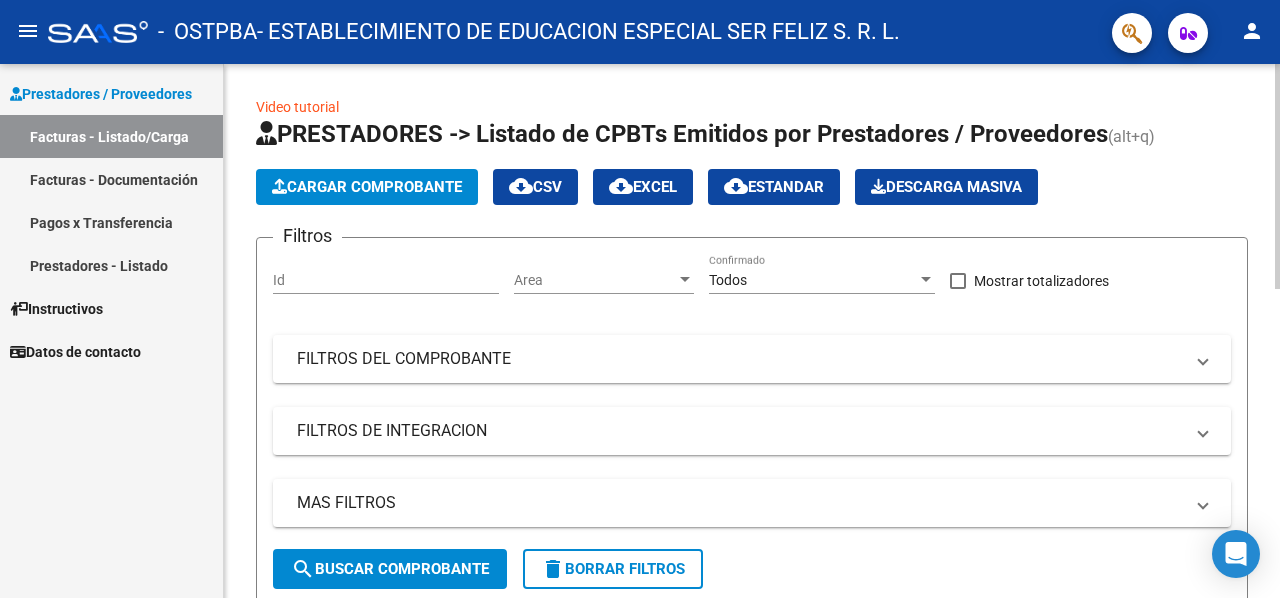 click on "PRESTADORES -> Listado de CPBTs Emitidos por Prestadores / Proveedores (alt+q)   Cargar Comprobante
cloud_download  CSV  cloud_download  EXCEL  cloud_download  Estandar   Descarga Masiva
Filtros Id Area Area Todos Confirmado   Mostrar totalizadores   FILTROS DEL COMPROBANTE  Comprobante Tipo Comprobante Tipo Start date – End date Fec. Comprobante Desde / Hasta Días Emisión Desde(cant. días) Días Emisión Hasta(cant. días) CUIT / Razón Social Pto. Venta Nro. Comprobante Código SSS CAE Válido CAE Válido Todos Cargado Módulo Hosp. Todos Tiene facturacion Apócrifa Hospital Refes  FILTROS DE INTEGRACION  Período De Prestación Campos del Archivo de Rendición Devuelto x SSS (dr_envio) Todos Rendido x SSS (dr_envio) Tipo de Registro Tipo de Registro Período Presentación Período Presentación Campos del Legajo Asociado (preaprobación) Afiliado Legajo (cuil/nombre) Todos Solo facturas preaprobadas  MAS FILTROS  Todos Con Doc. Respaldatoria Todos Con Trazabilidad Todos Asociado a Expediente Sur" 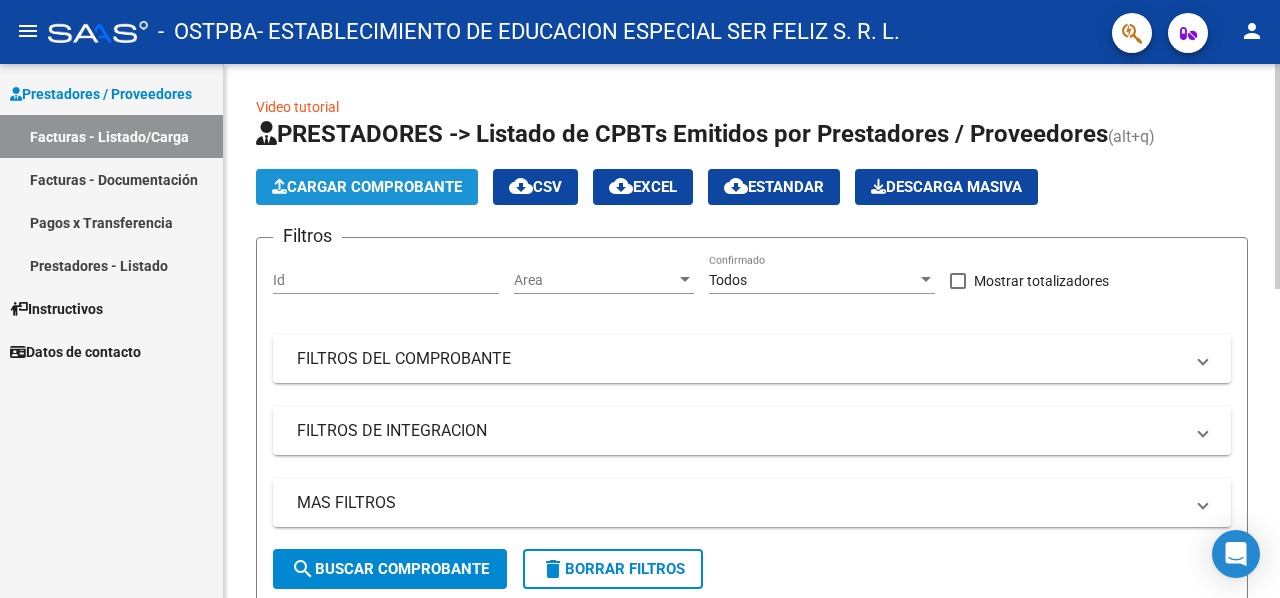 click on "Cargar Comprobante" 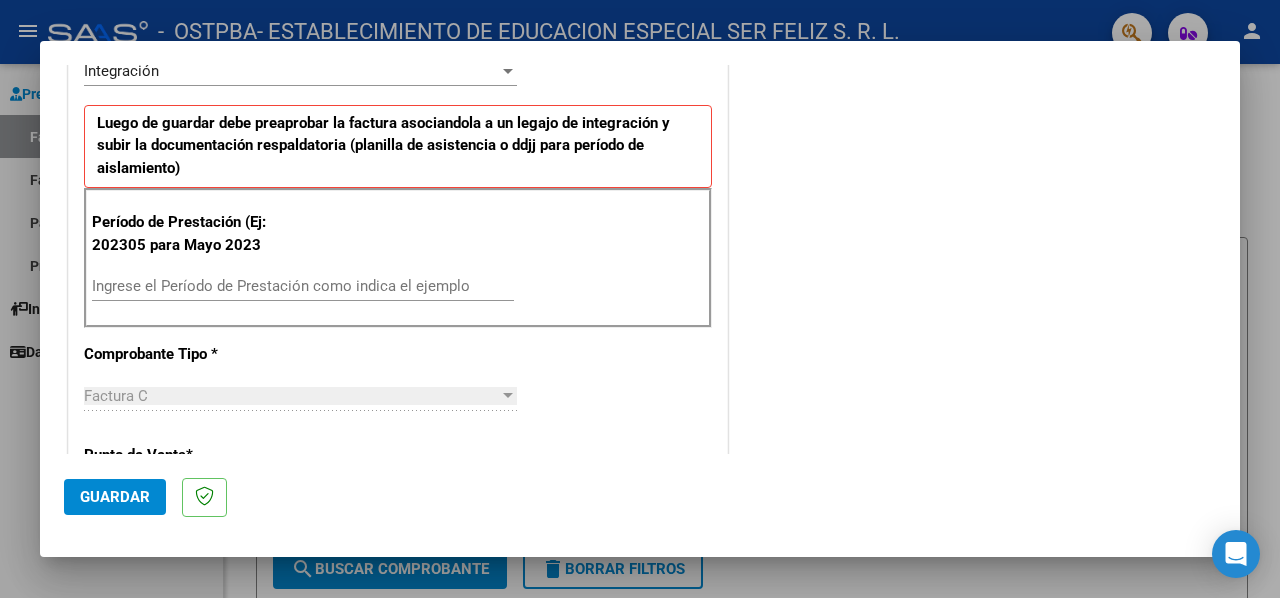 scroll, scrollTop: 500, scrollLeft: 0, axis: vertical 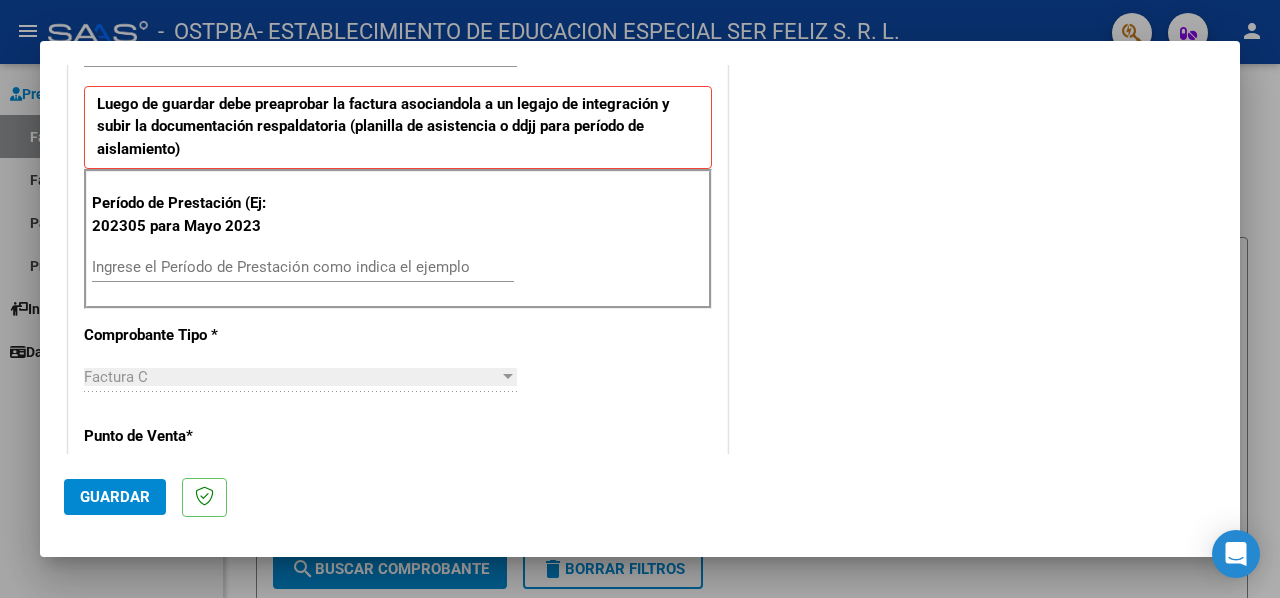 click on "Ingrese el Período de Prestación como indica el ejemplo" at bounding box center [303, 267] 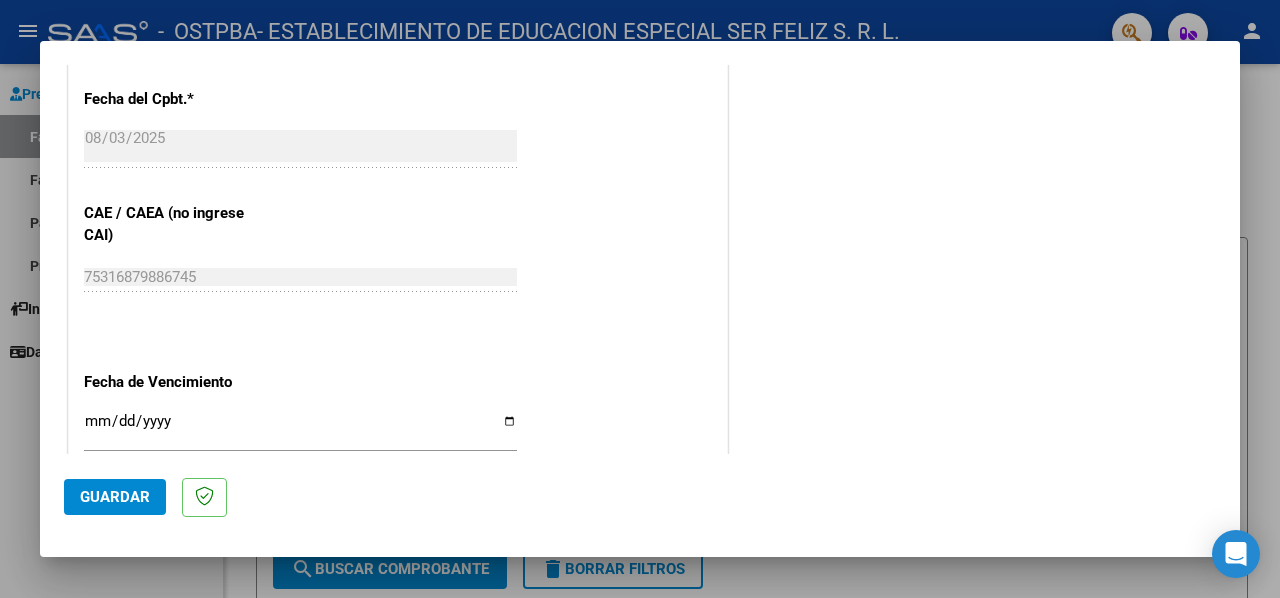 scroll, scrollTop: 1200, scrollLeft: 0, axis: vertical 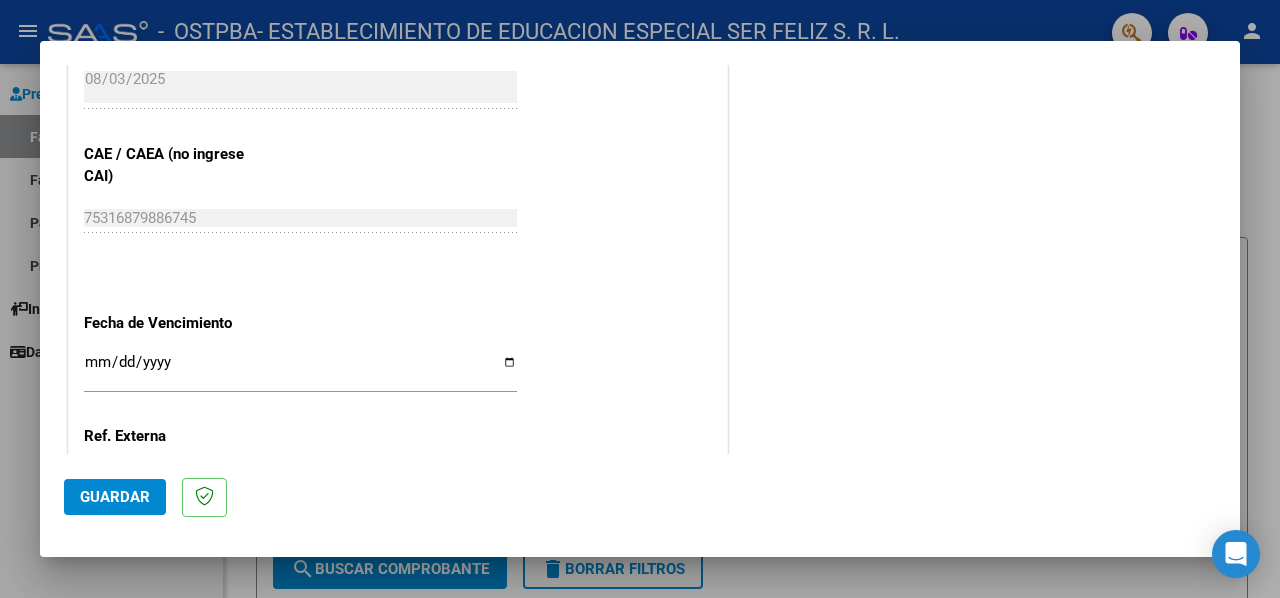 type on "202507" 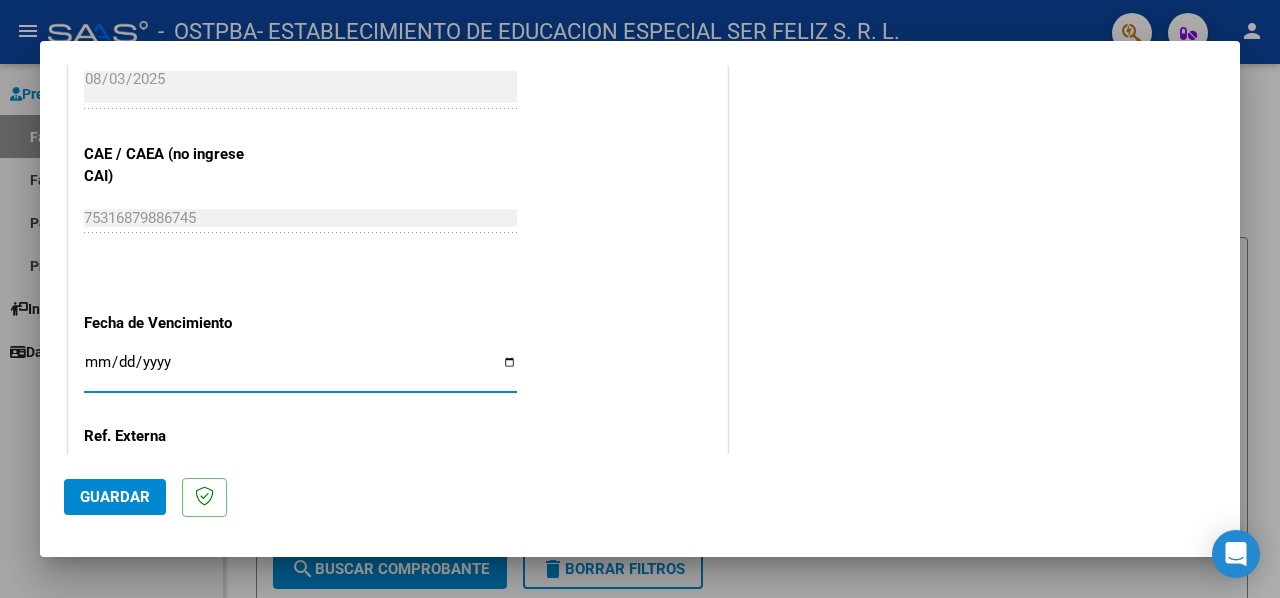 type on "2025-08-13" 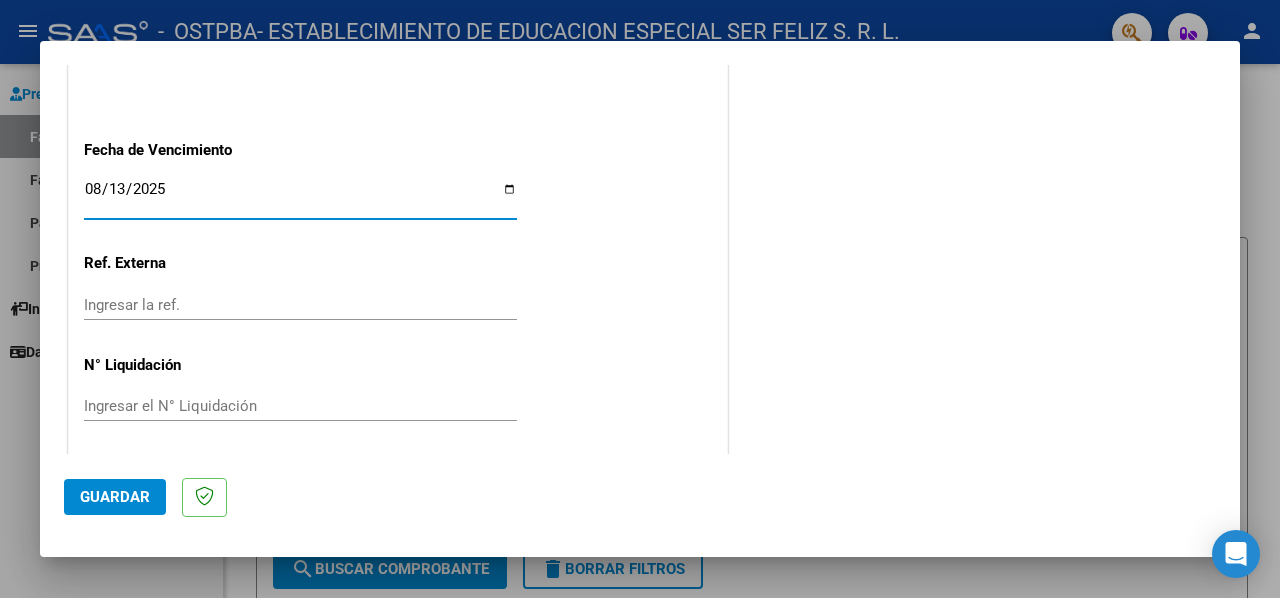 scroll, scrollTop: 1374, scrollLeft: 0, axis: vertical 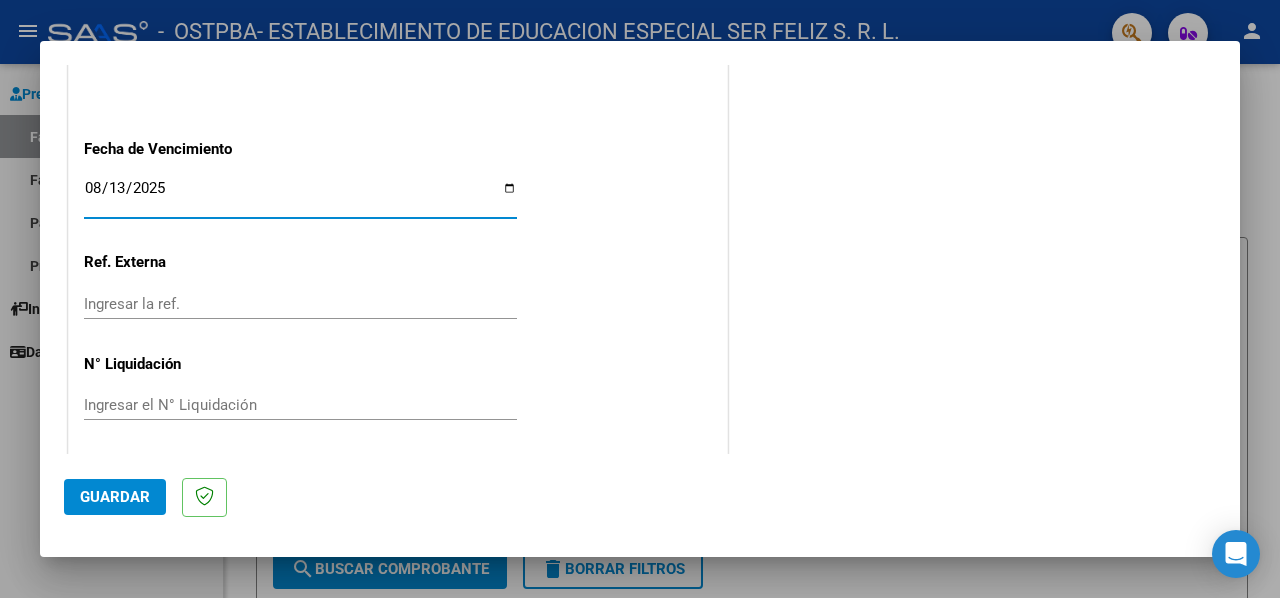 click on "Guardar" 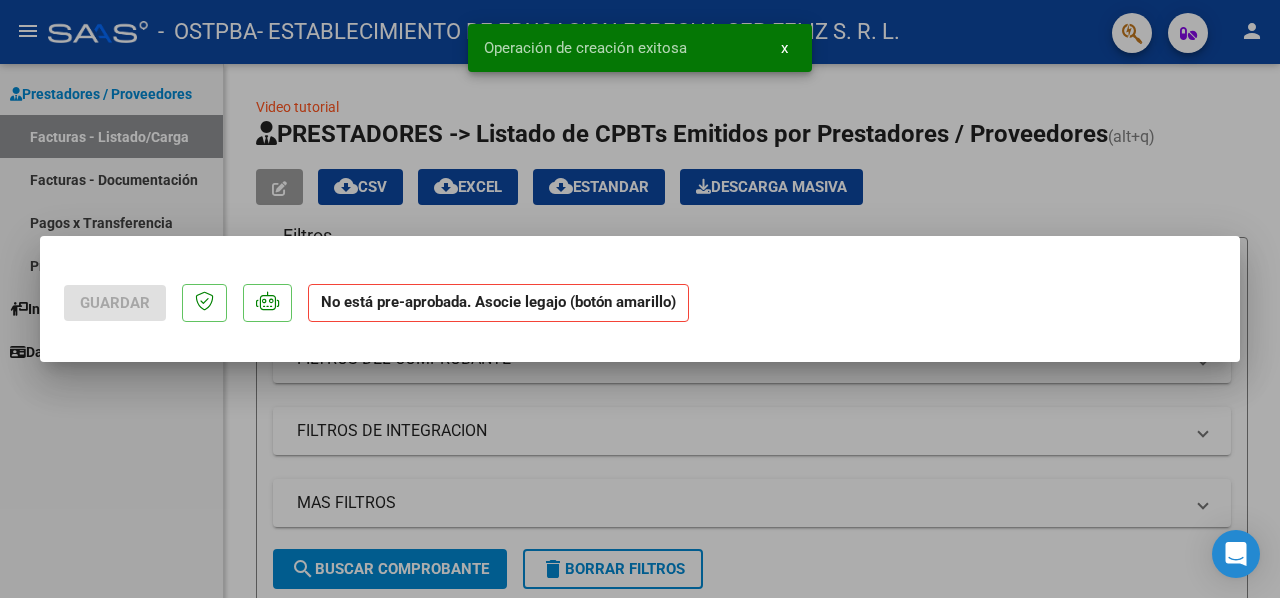 scroll, scrollTop: 0, scrollLeft: 0, axis: both 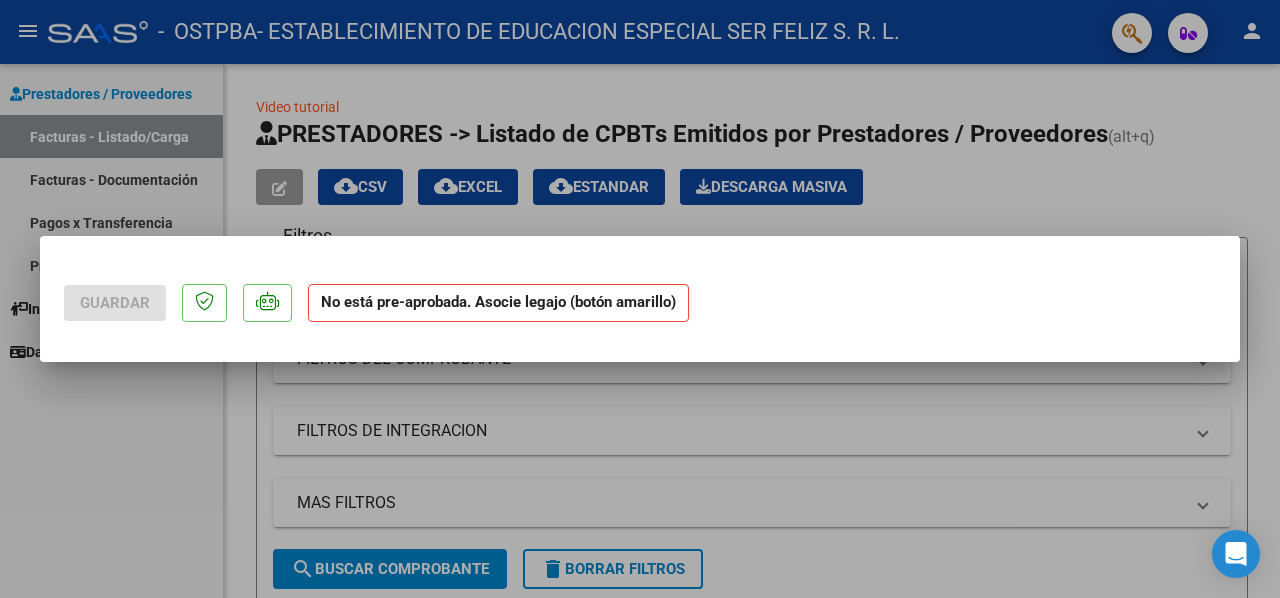 click at bounding box center [640, 299] 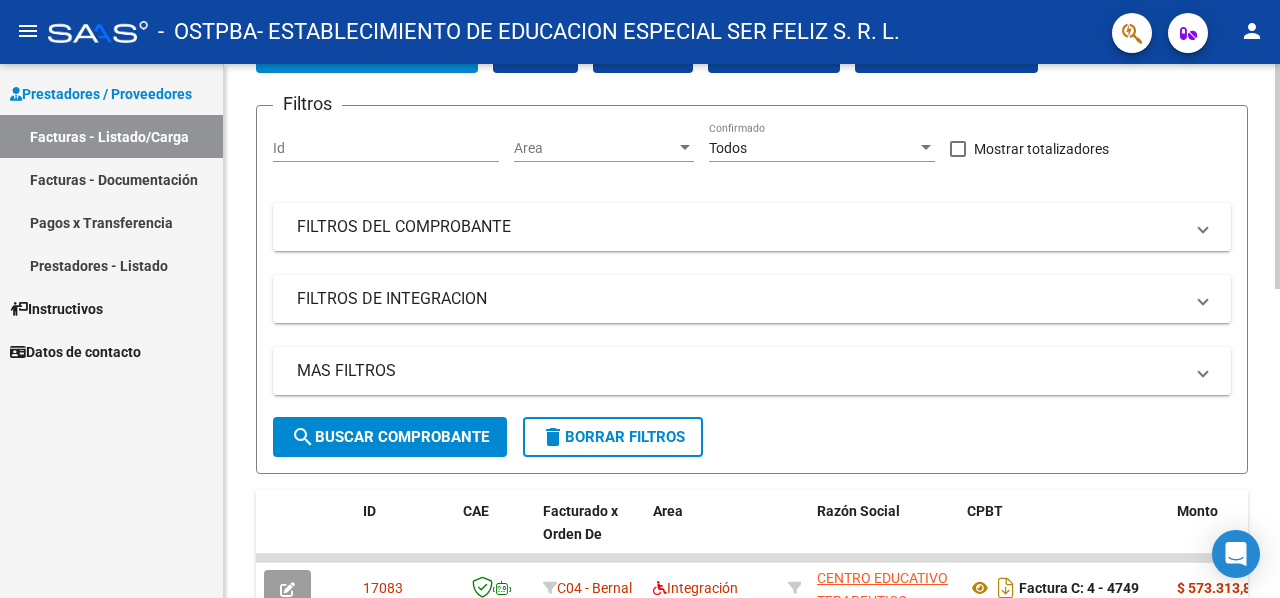 scroll, scrollTop: 400, scrollLeft: 0, axis: vertical 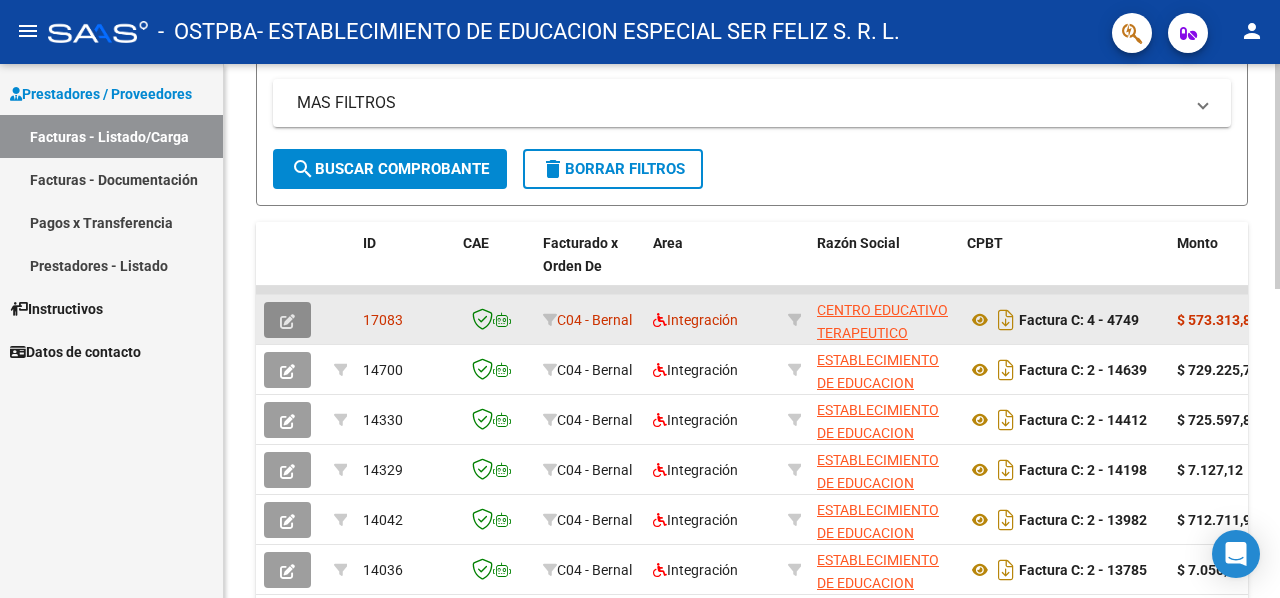 click 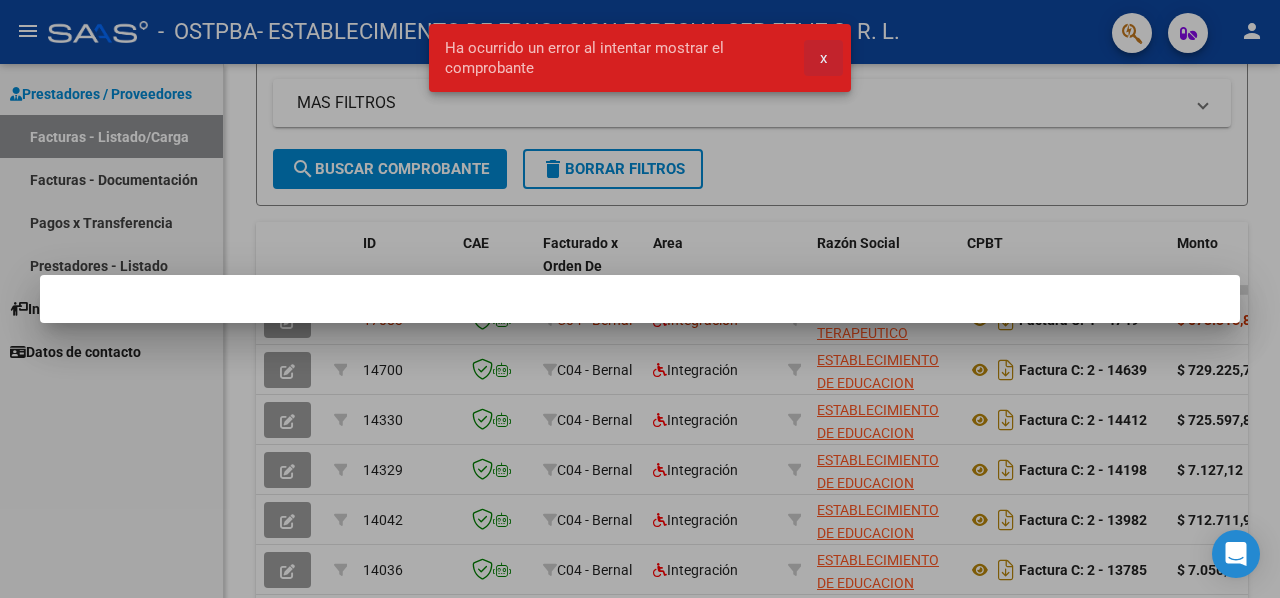 click on "x" at bounding box center (823, 58) 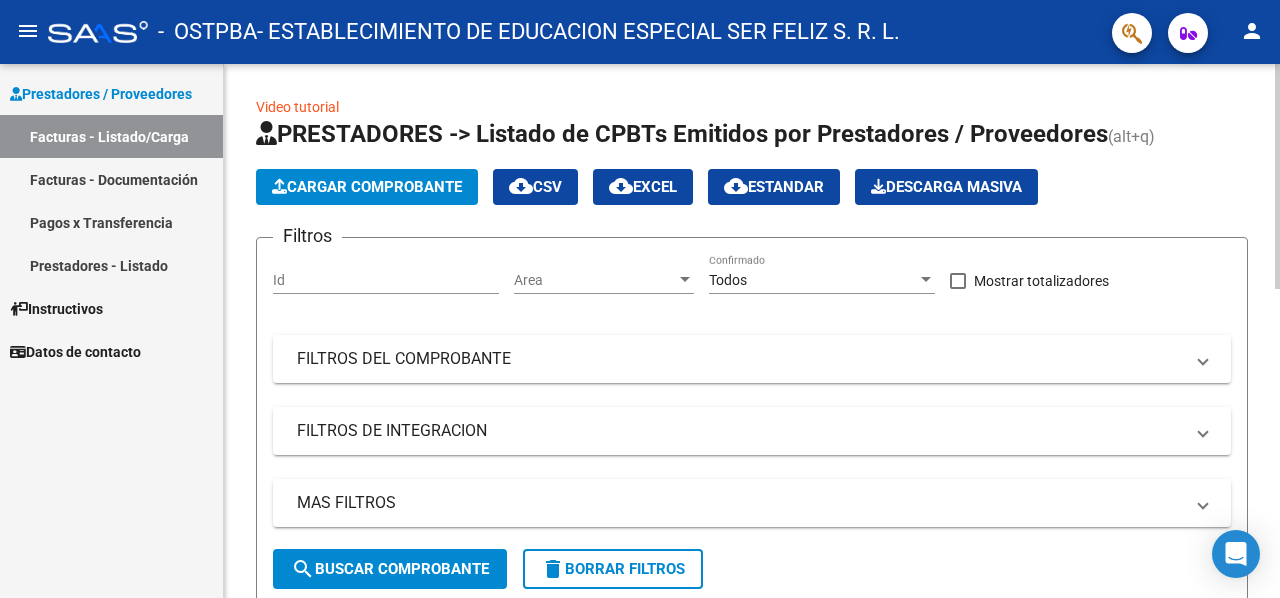 scroll, scrollTop: 0, scrollLeft: 0, axis: both 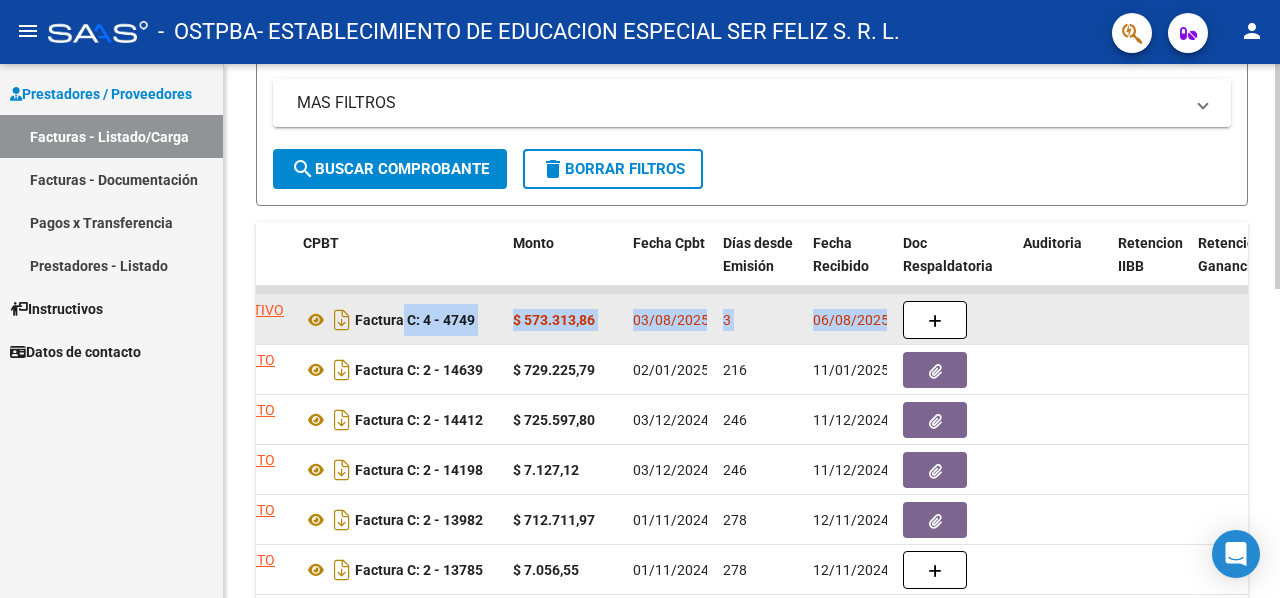 drag, startPoint x: 1062, startPoint y: 325, endPoint x: 1198, endPoint y: 320, distance: 136.09187 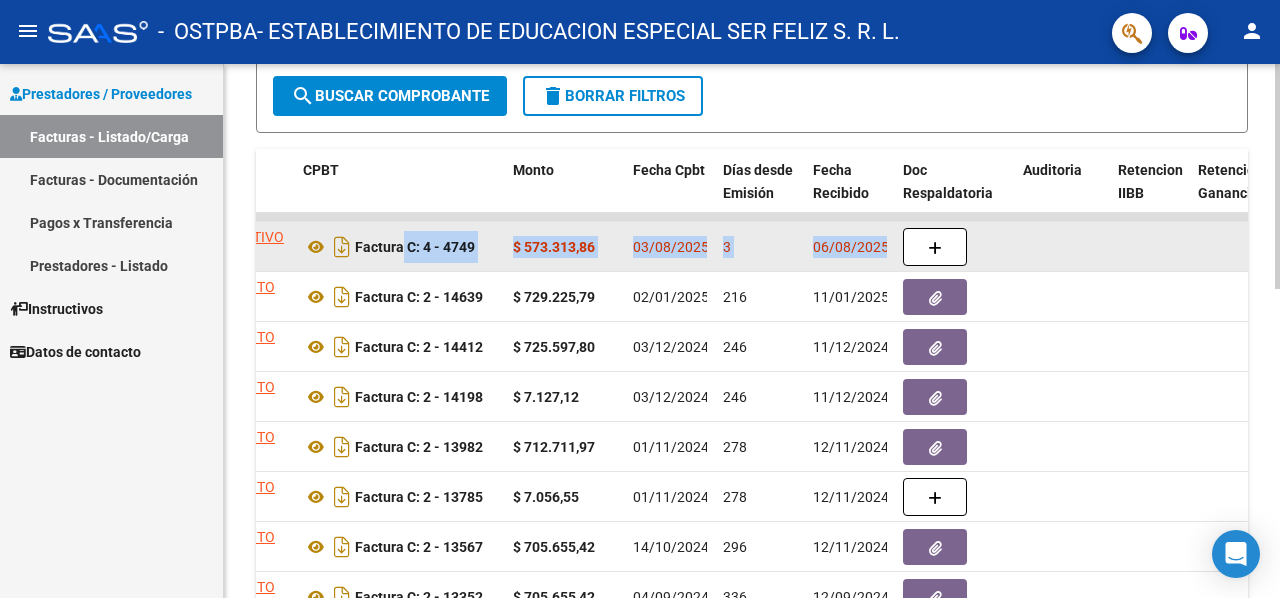 scroll, scrollTop: 300, scrollLeft: 0, axis: vertical 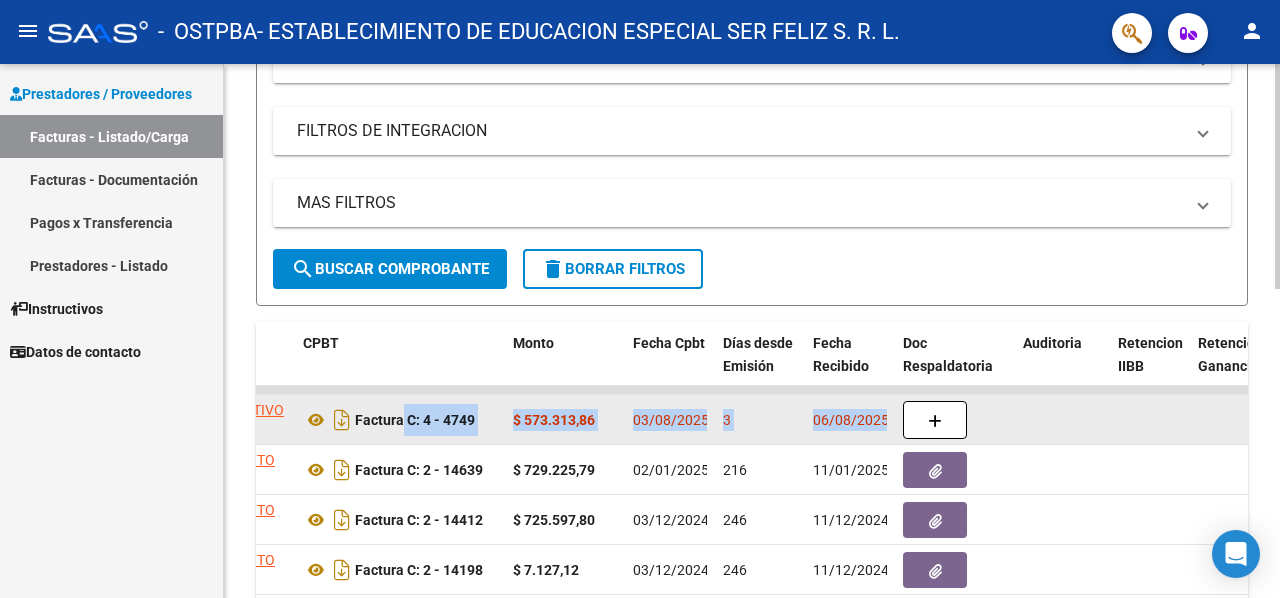 click 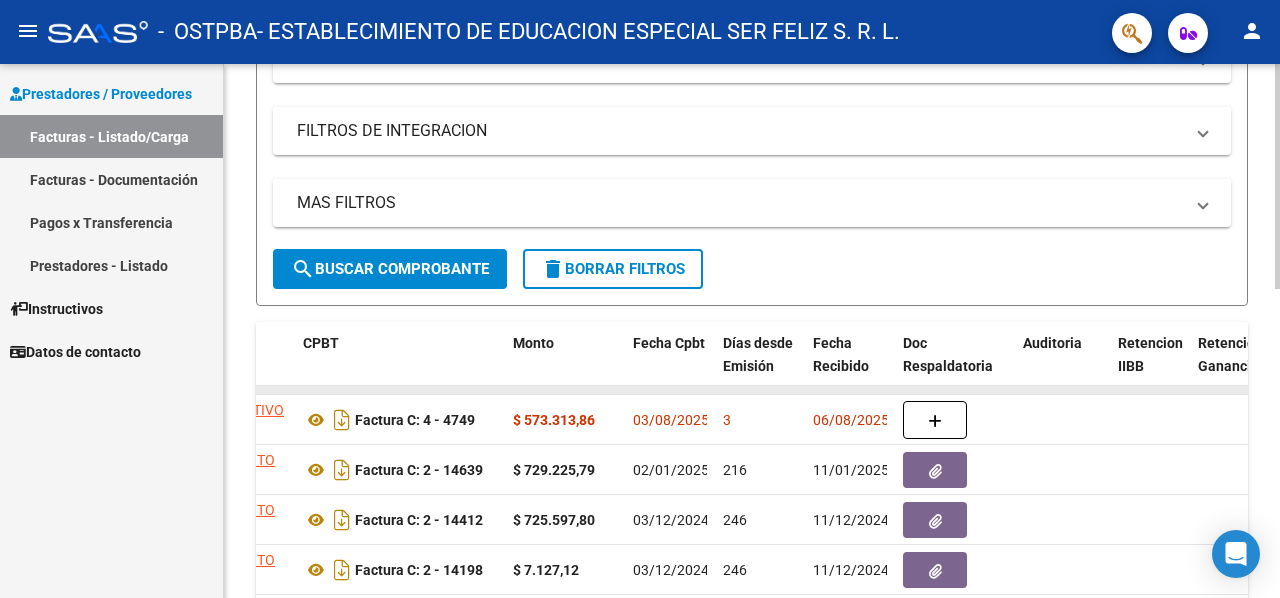drag, startPoint x: 1206, startPoint y: 389, endPoint x: 1220, endPoint y: 388, distance: 14.035668 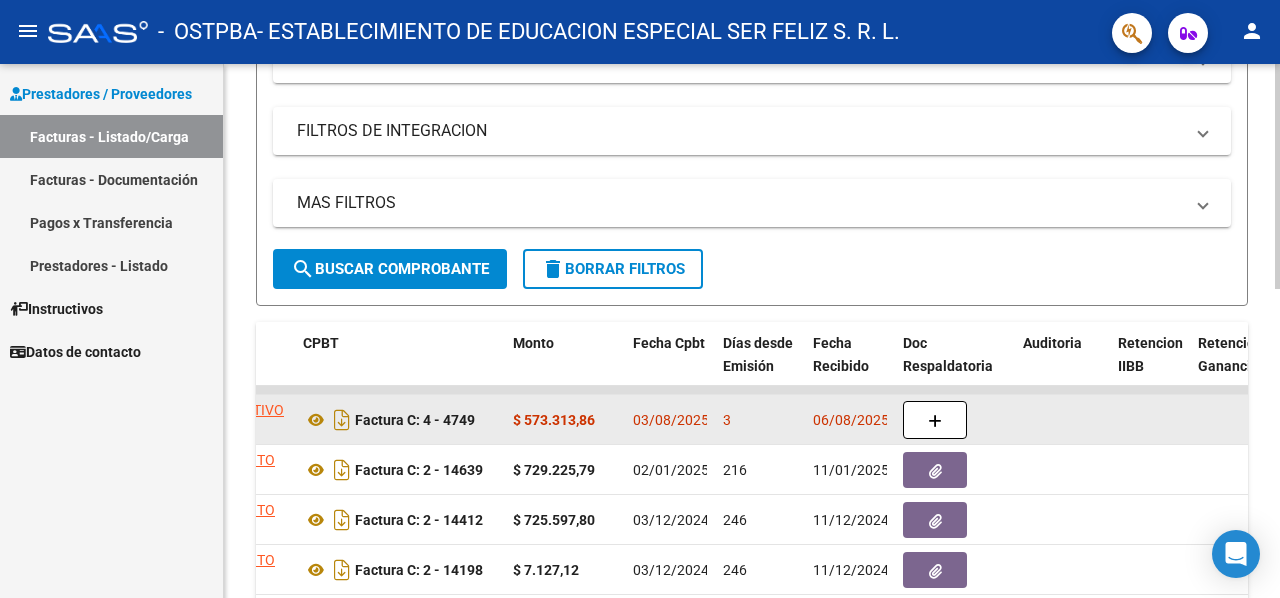 drag, startPoint x: 1205, startPoint y: 390, endPoint x: 662, endPoint y: 400, distance: 543.0921 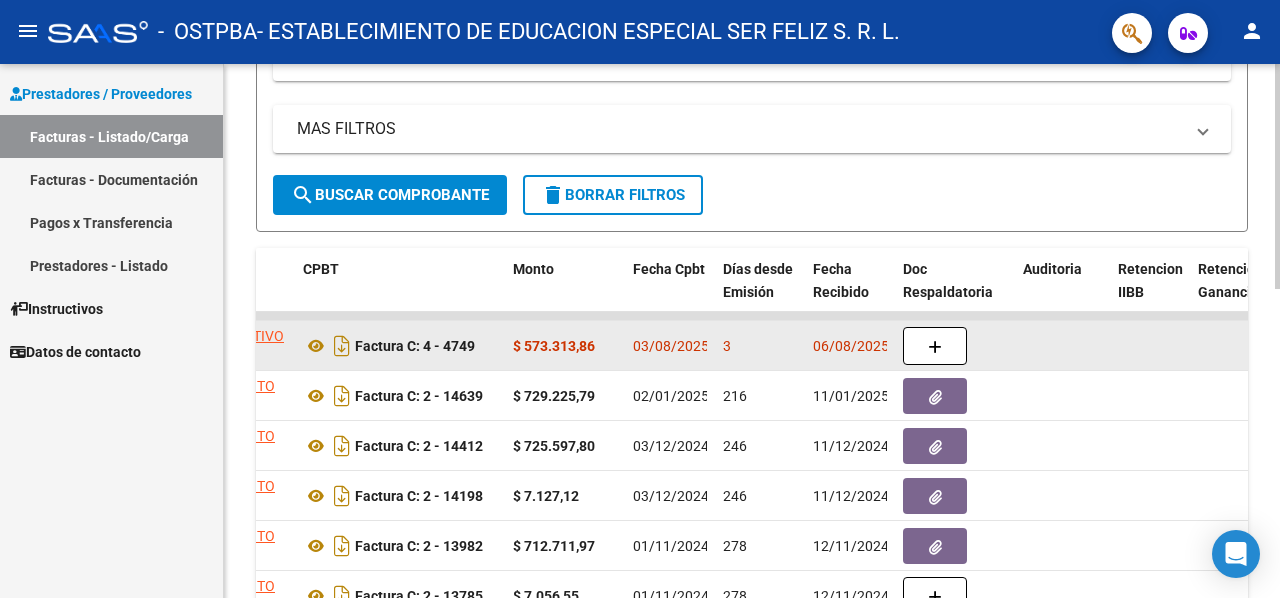 scroll, scrollTop: 400, scrollLeft: 0, axis: vertical 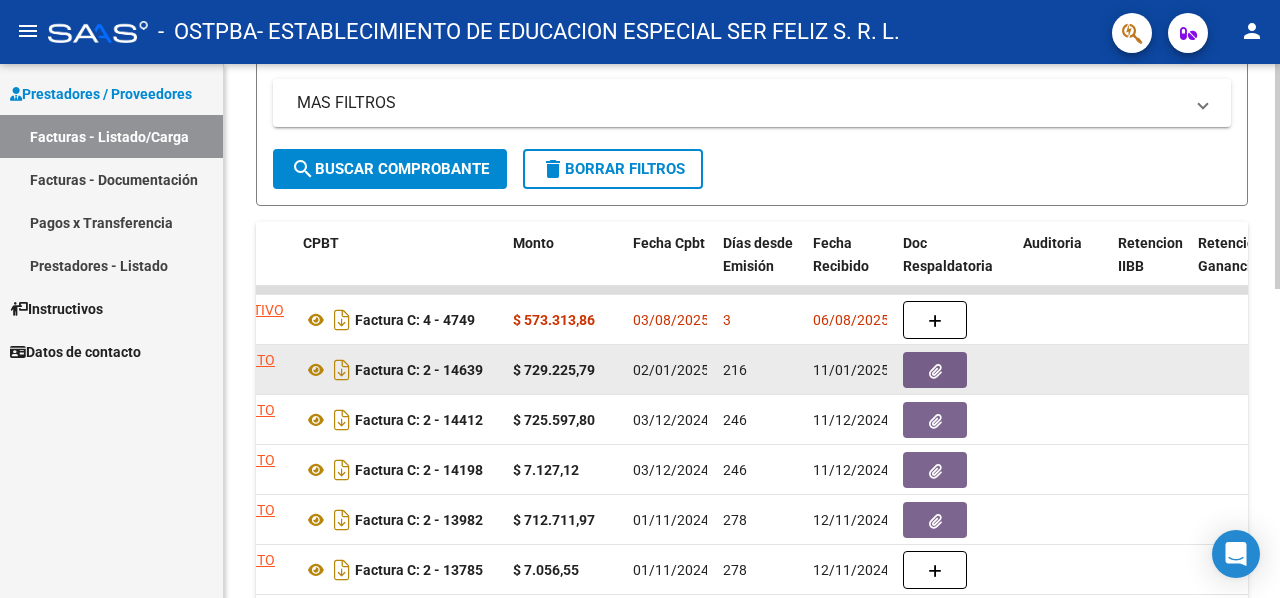 click on "02/01/2025" 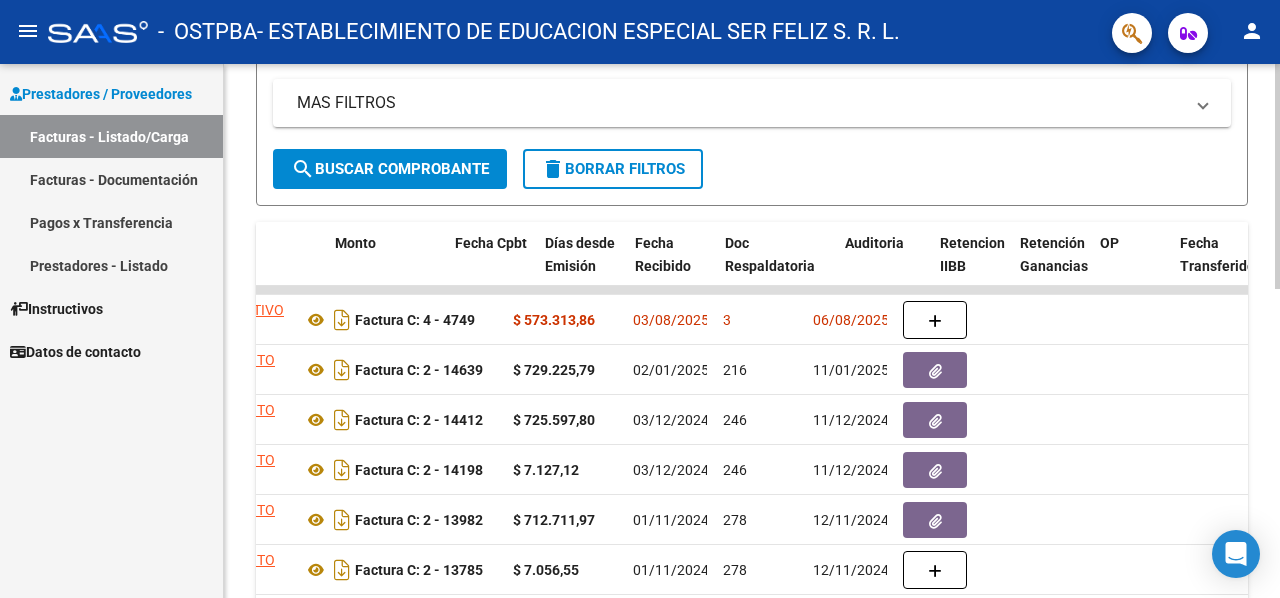scroll, scrollTop: 0, scrollLeft: 0, axis: both 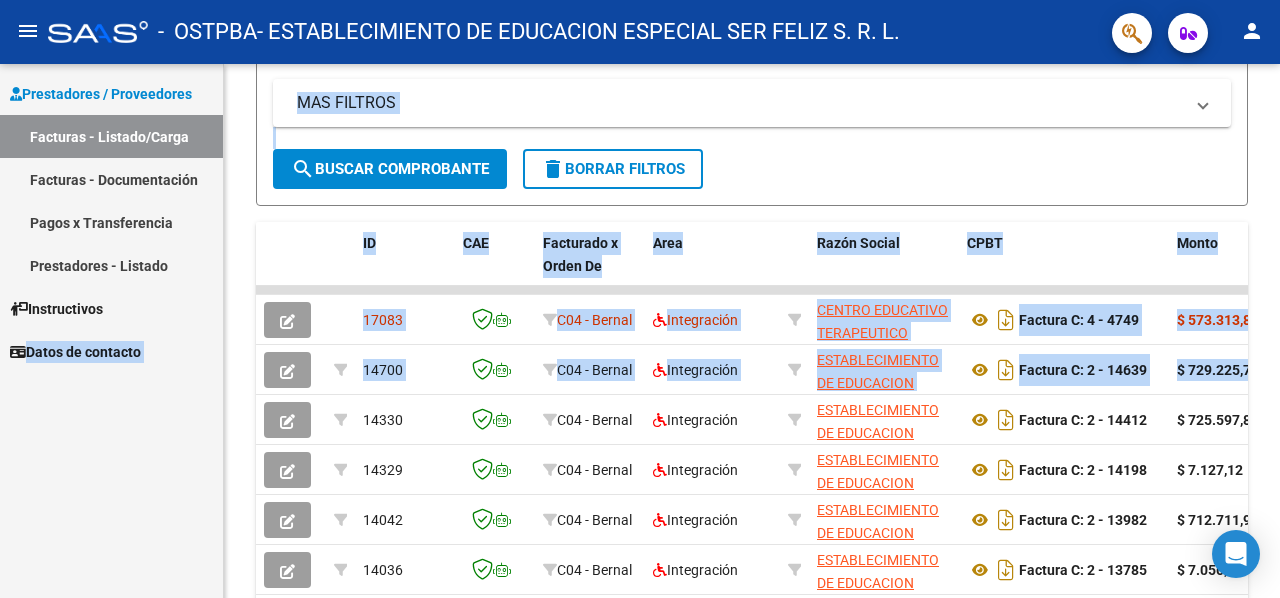 drag, startPoint x: 1276, startPoint y: 399, endPoint x: 198, endPoint y: 506, distance: 1083.2972 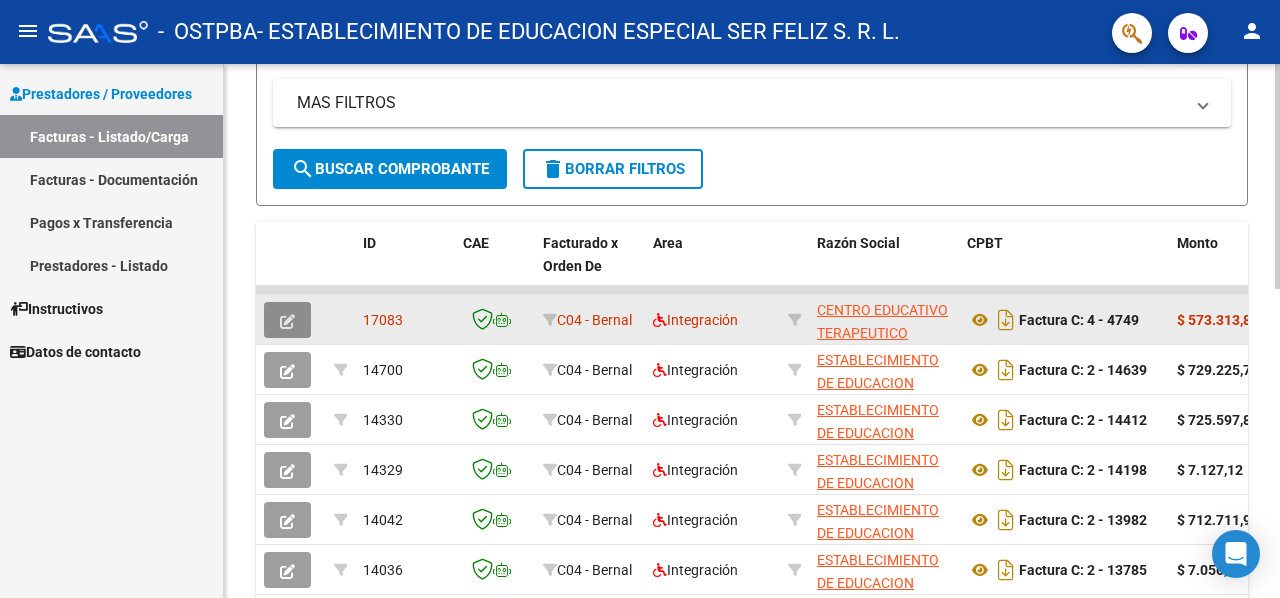 click 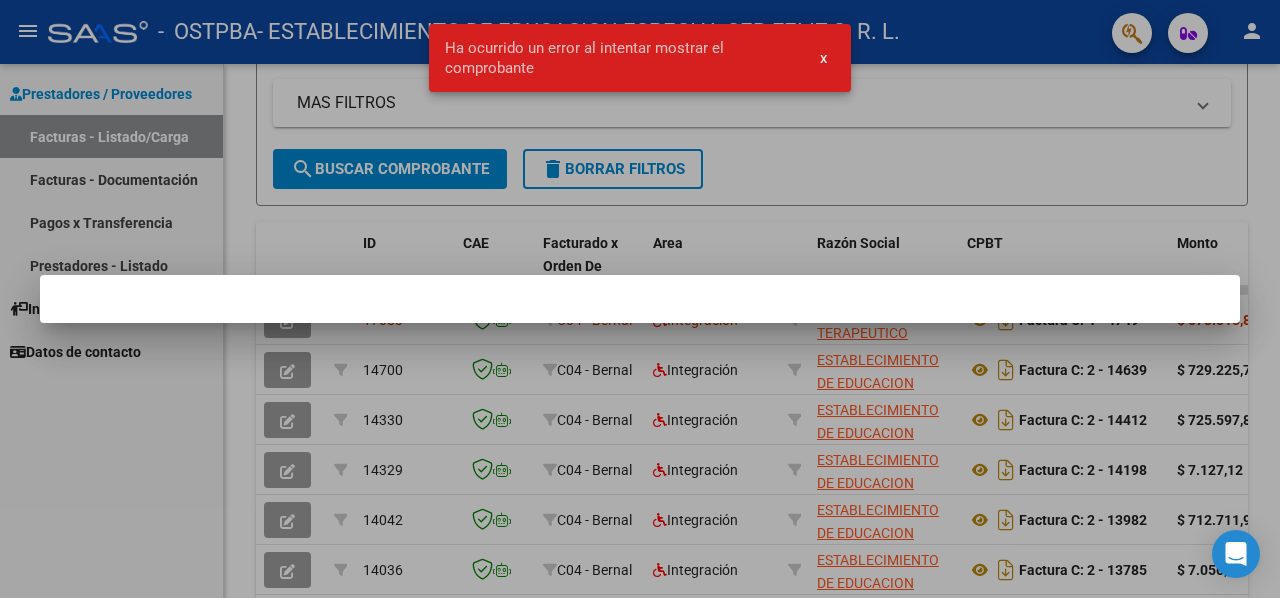 click on "x" at bounding box center [823, 58] 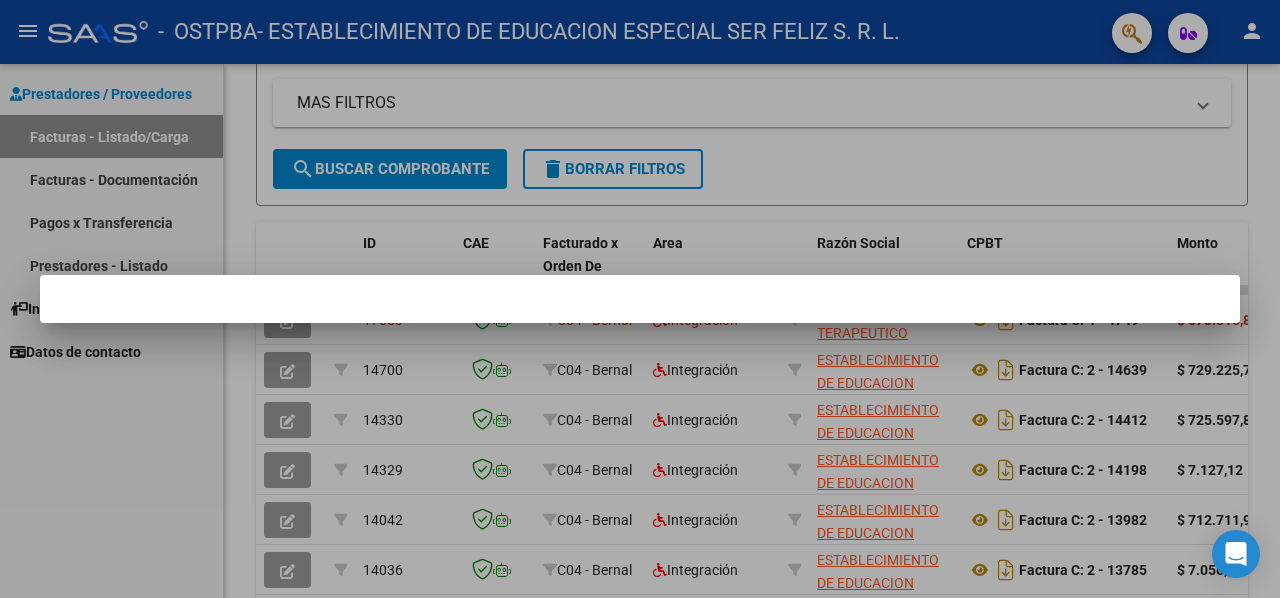 click at bounding box center (640, 299) 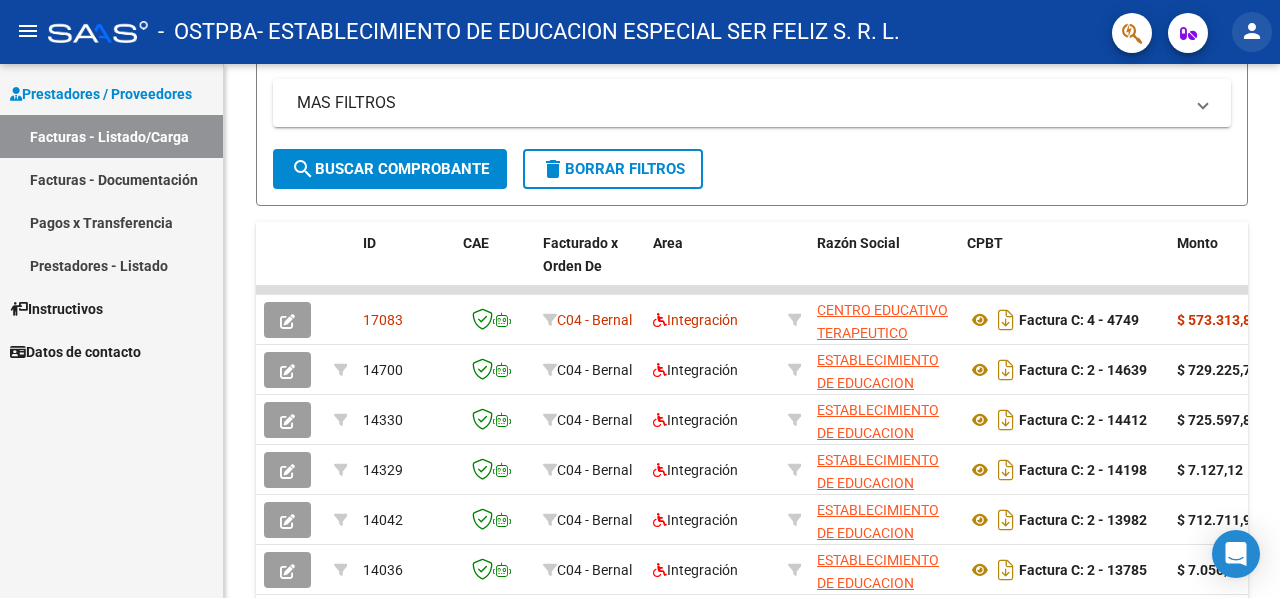 click on "person" 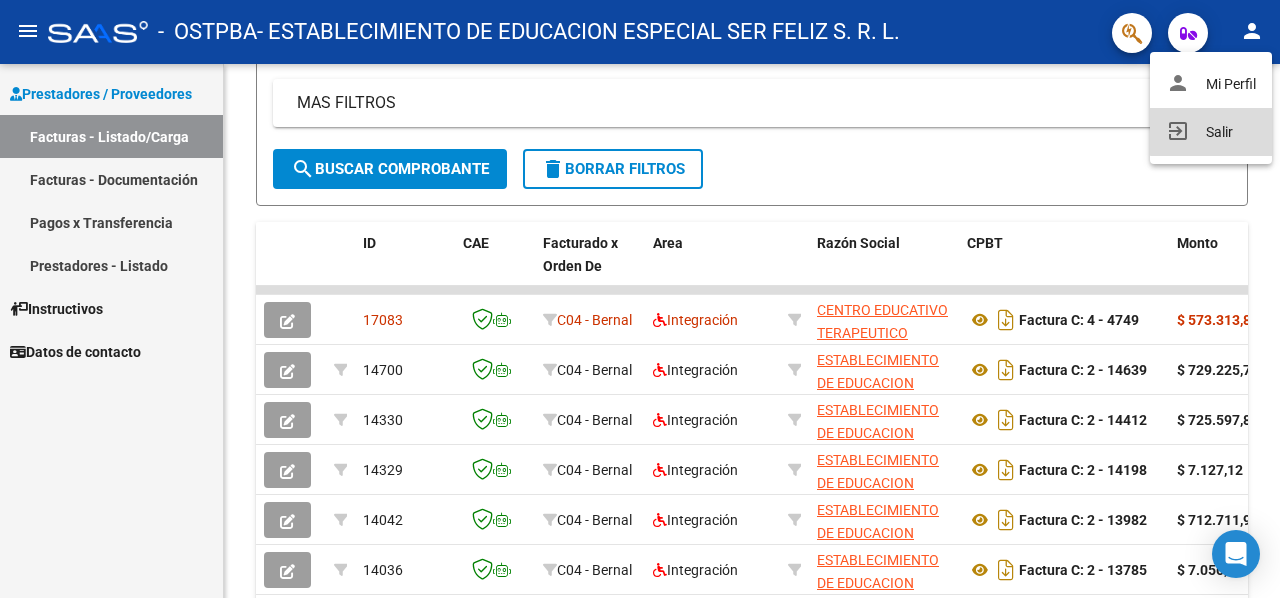 click on "exit_to_app  Salir" at bounding box center [1211, 132] 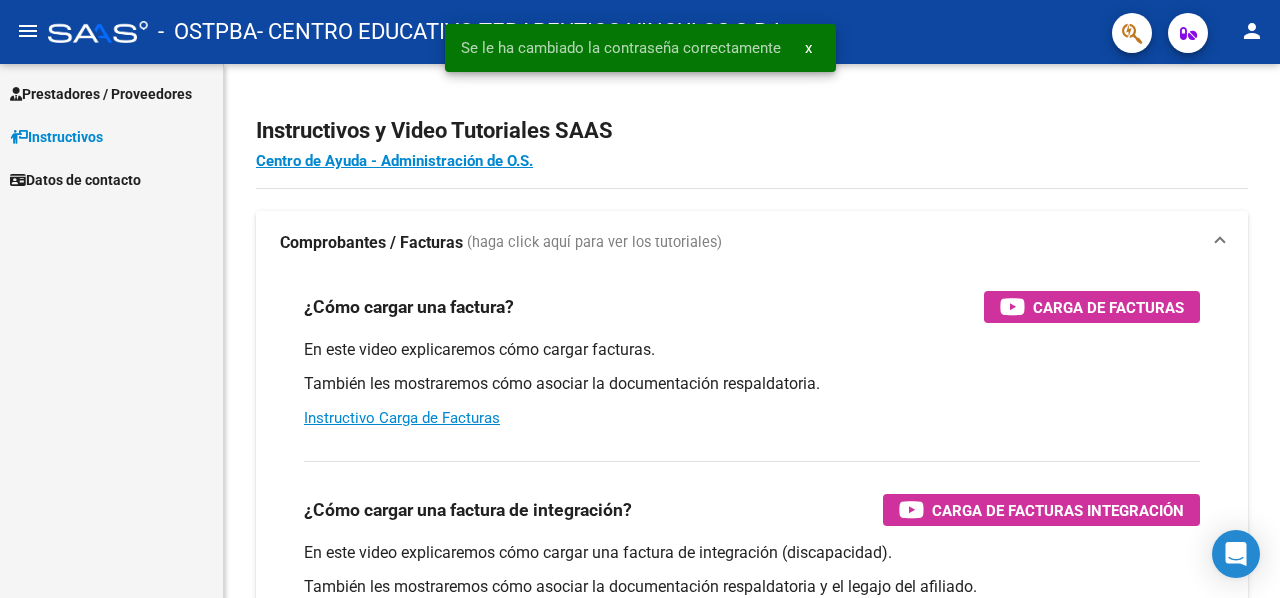 scroll, scrollTop: 0, scrollLeft: 0, axis: both 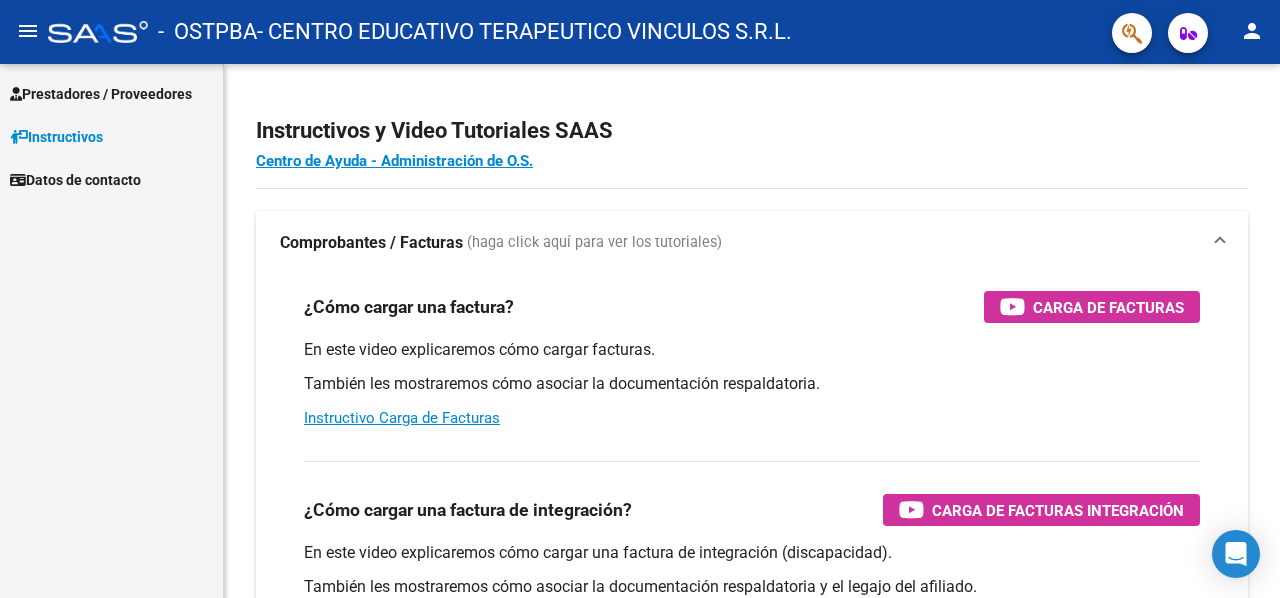 click on "Prestadores / Proveedores" at bounding box center (101, 94) 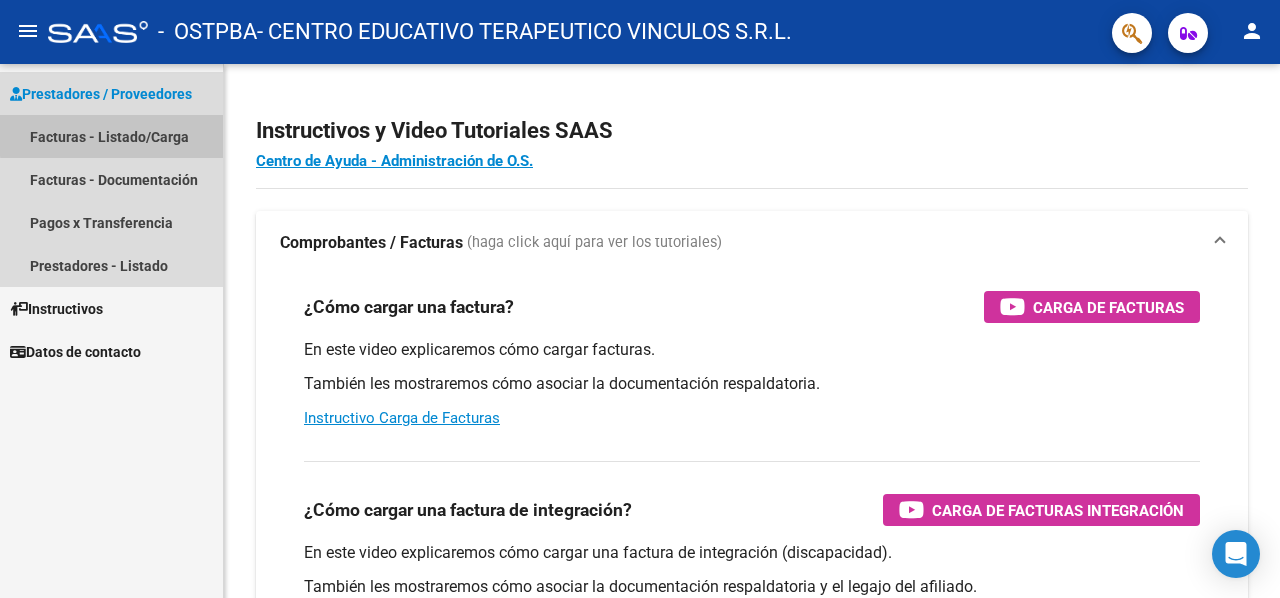 click on "Facturas - Listado/Carga" at bounding box center (111, 136) 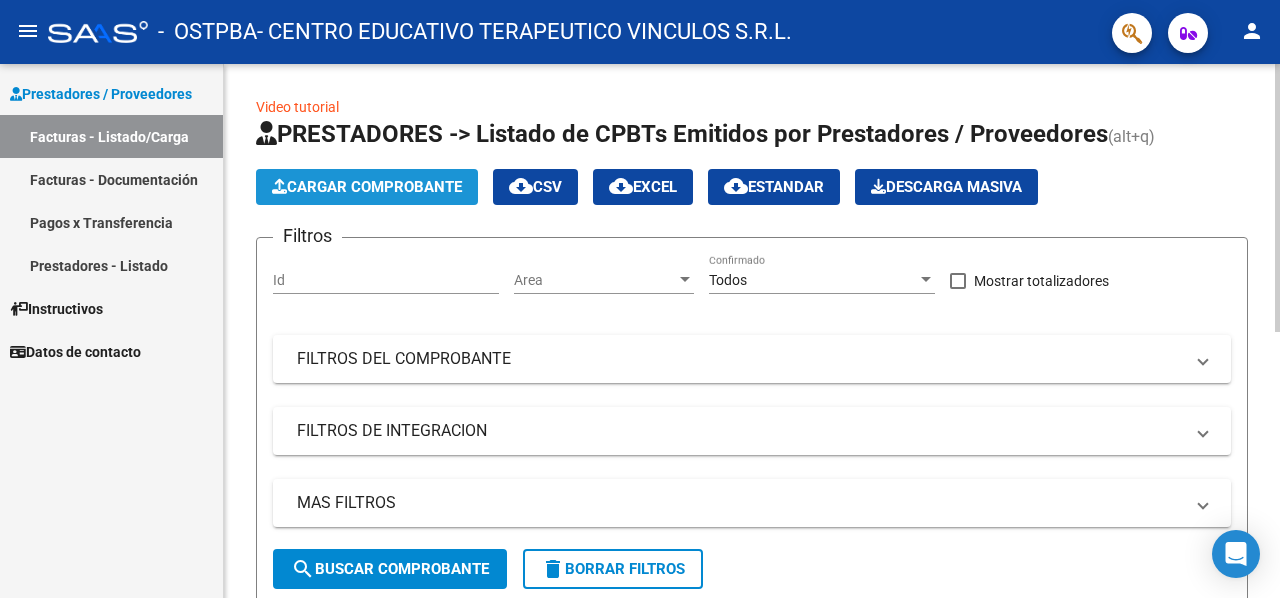 click on "Cargar Comprobante" 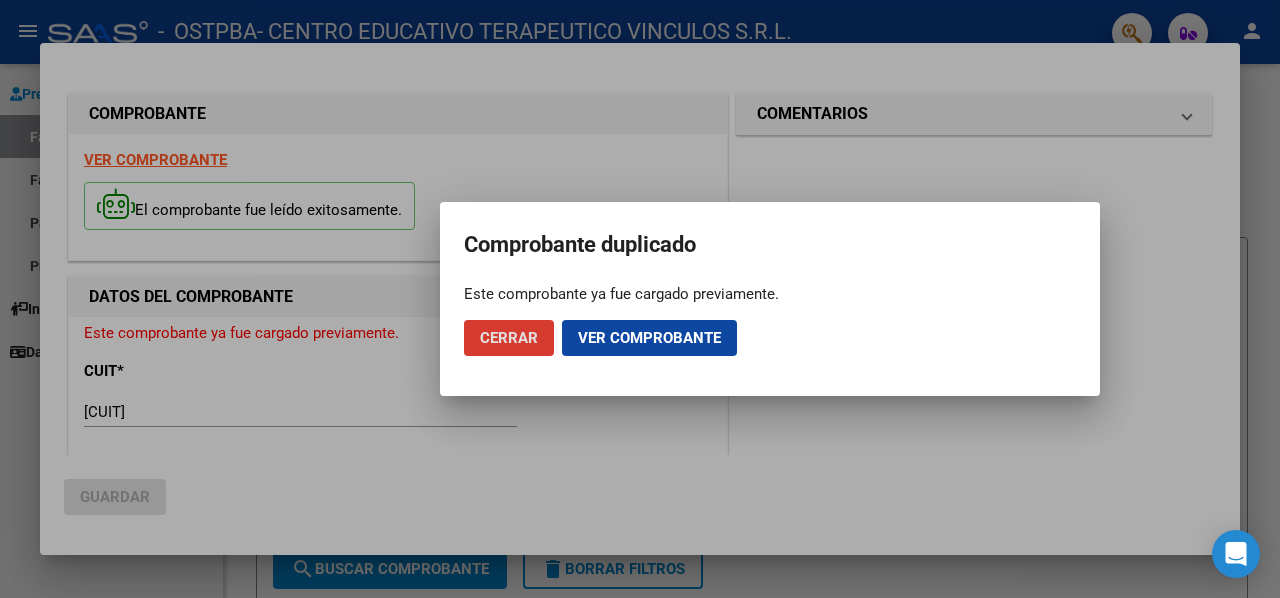 click on "Ver comprobante" 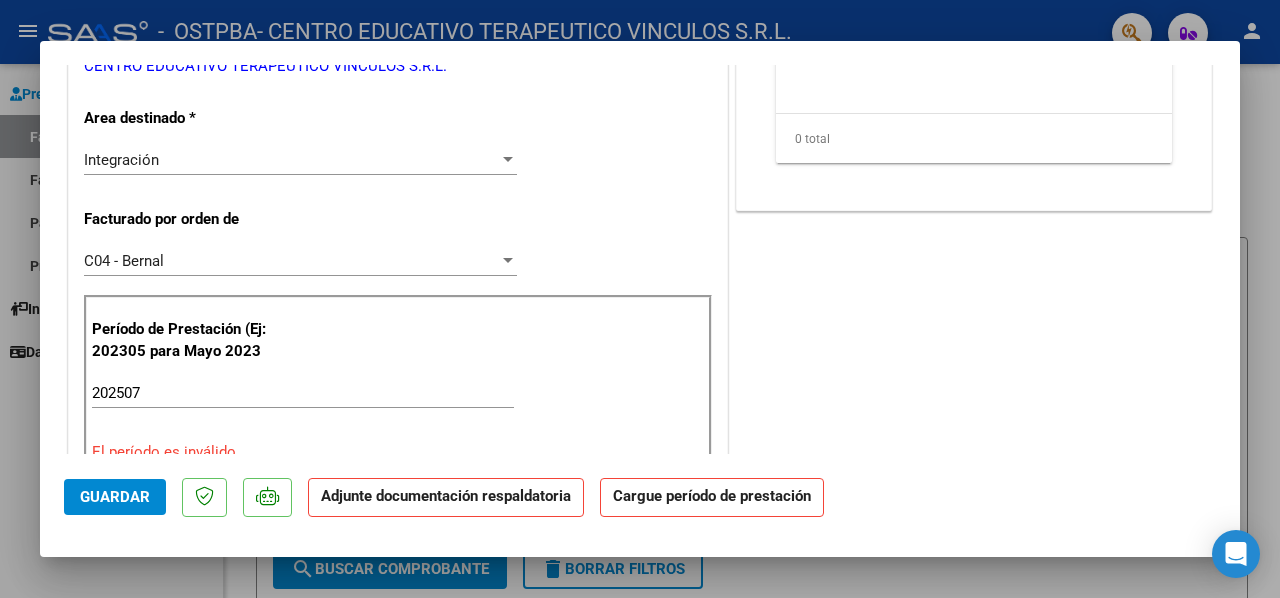 scroll, scrollTop: 400, scrollLeft: 0, axis: vertical 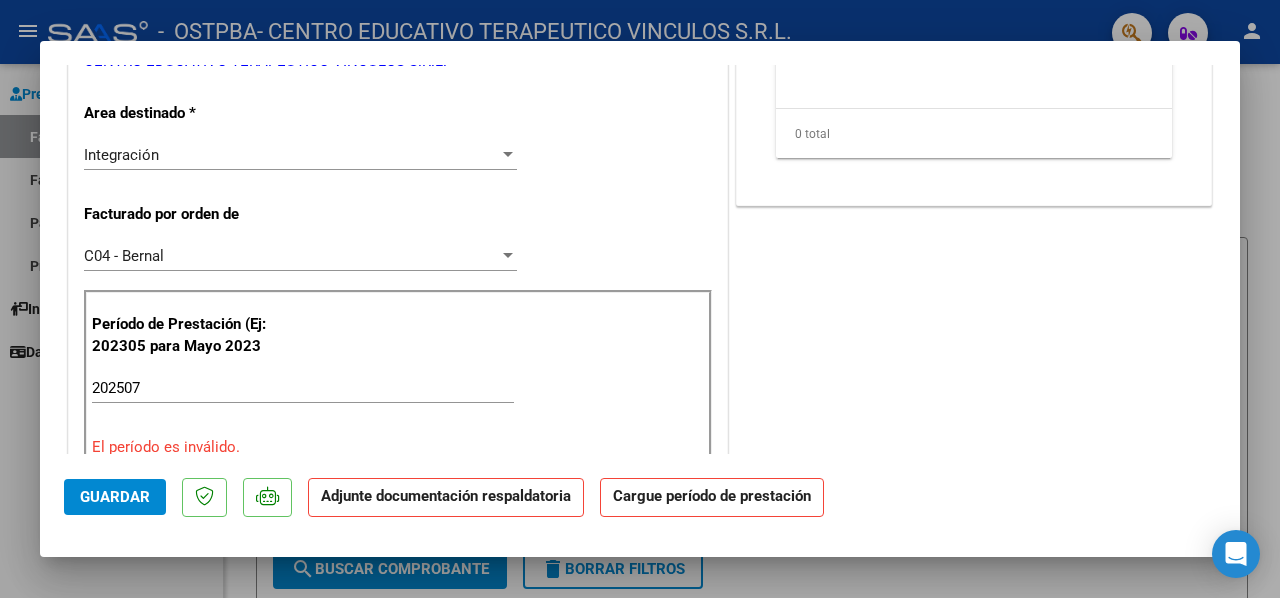 click on "C04 - Bernal" at bounding box center (291, 256) 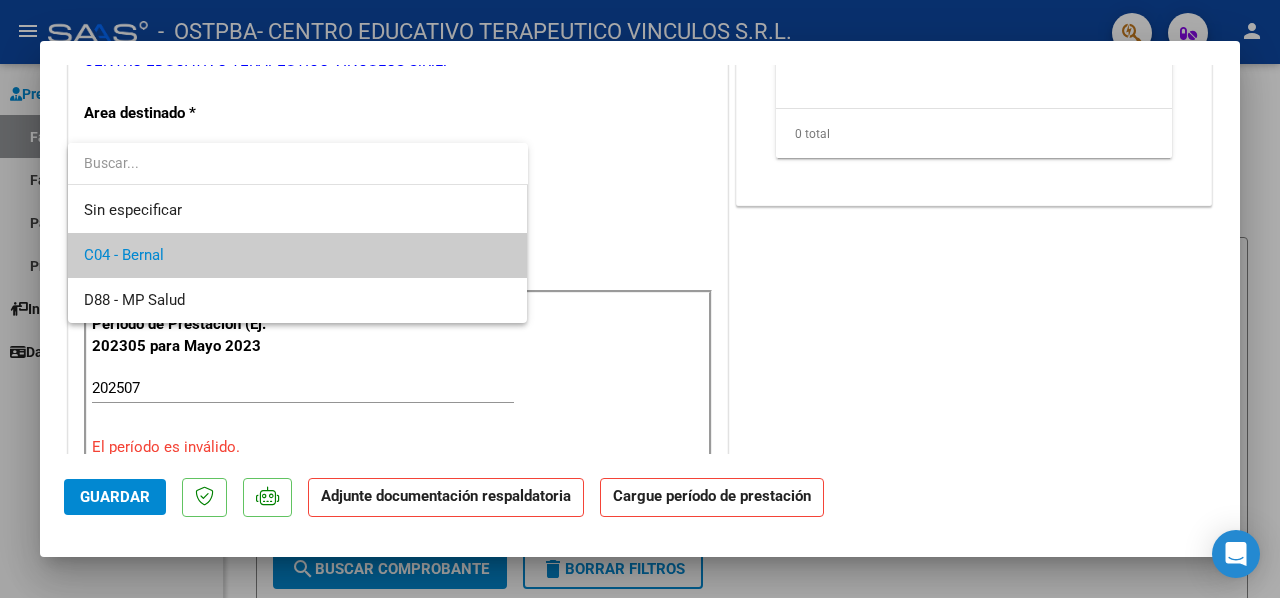 click at bounding box center (640, 299) 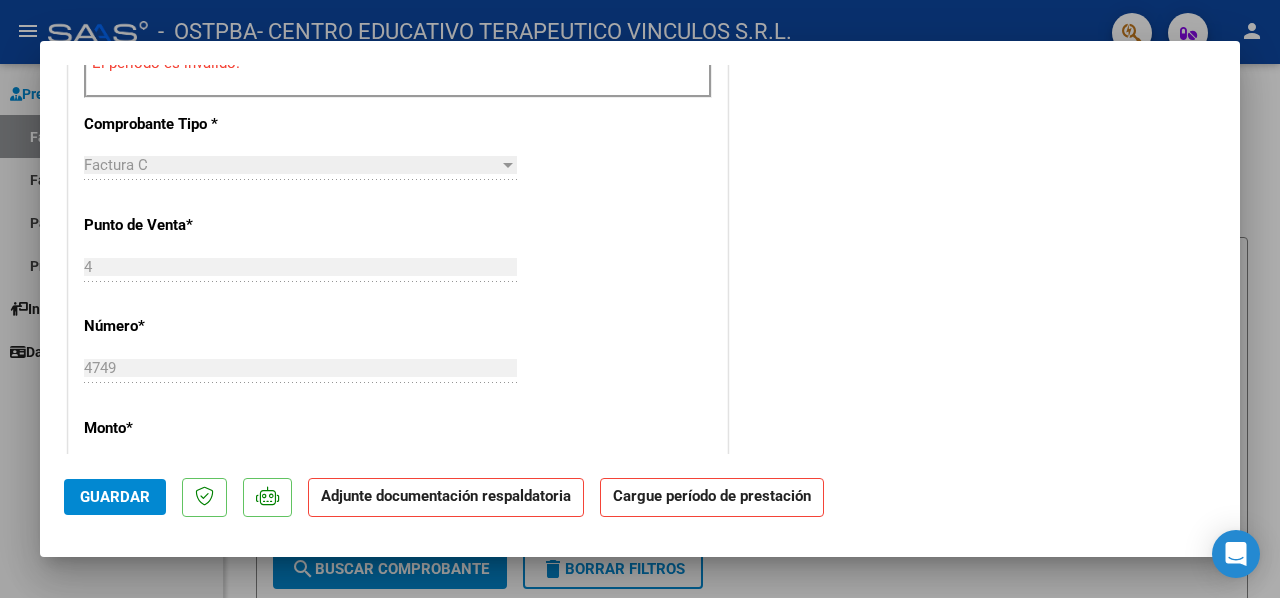 scroll, scrollTop: 1300, scrollLeft: 0, axis: vertical 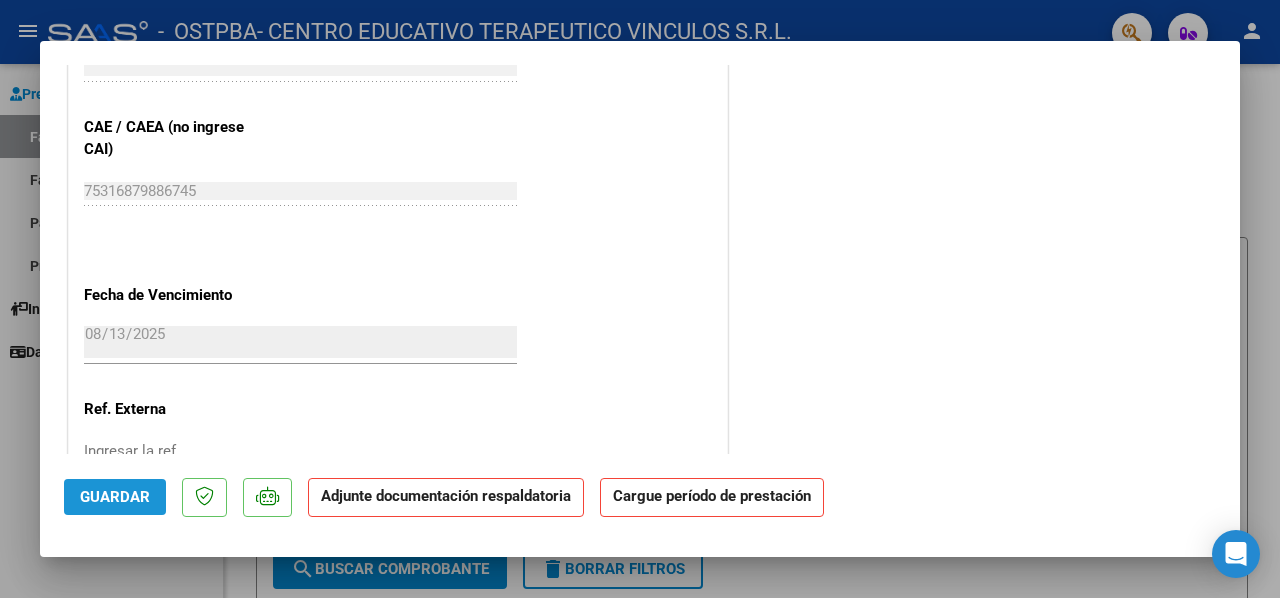 click on "Guardar" 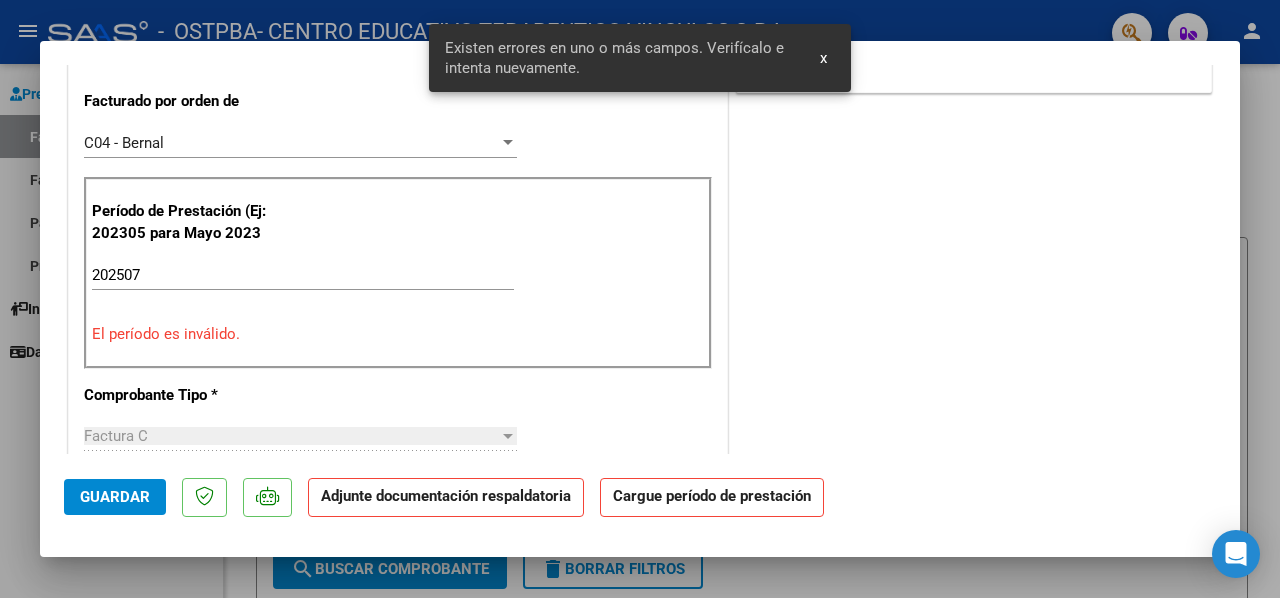 scroll, scrollTop: 505, scrollLeft: 0, axis: vertical 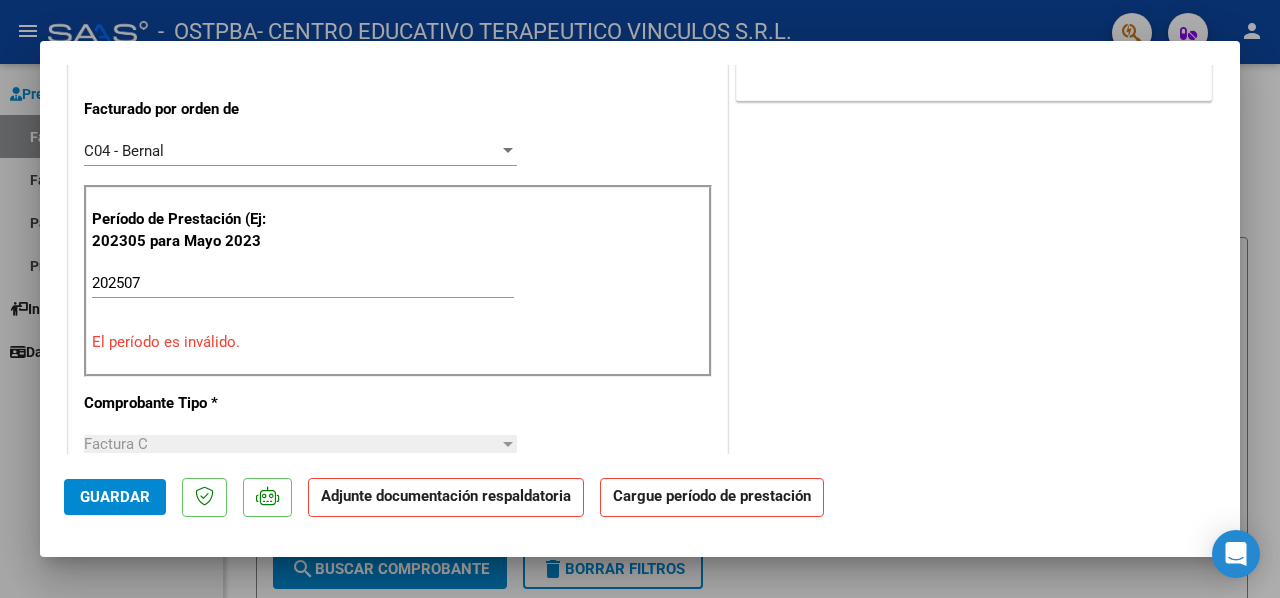 click on "C04 - Bernal Seleccionar Gerenciador" at bounding box center (300, 160) 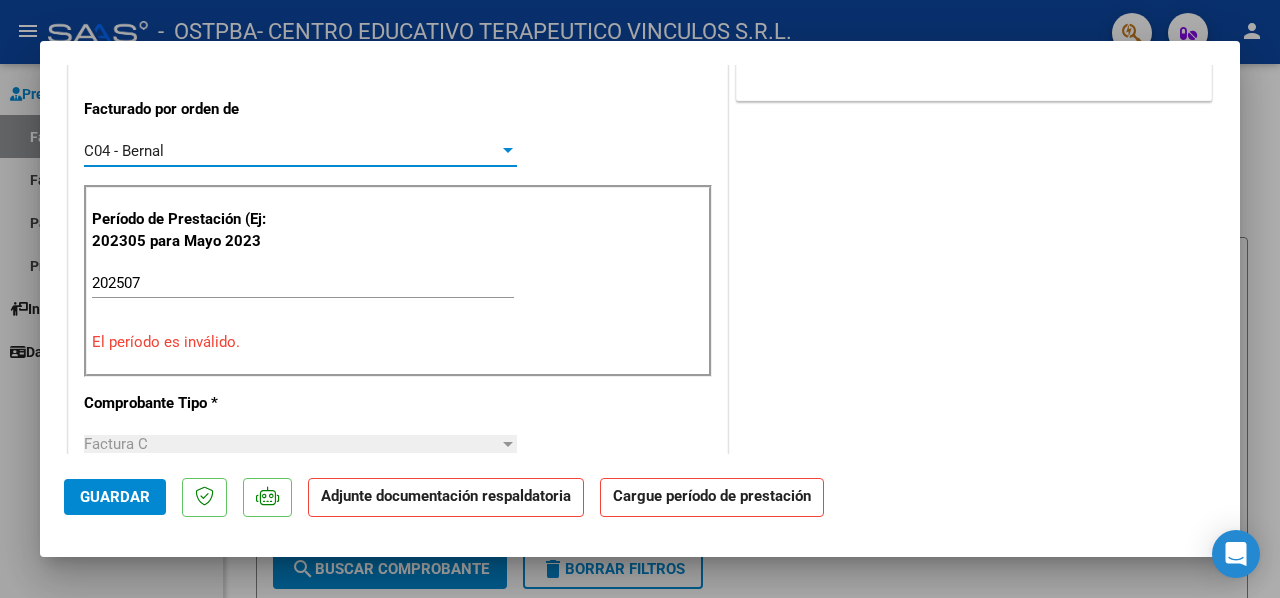 click on "C04 - Bernal" at bounding box center [291, 151] 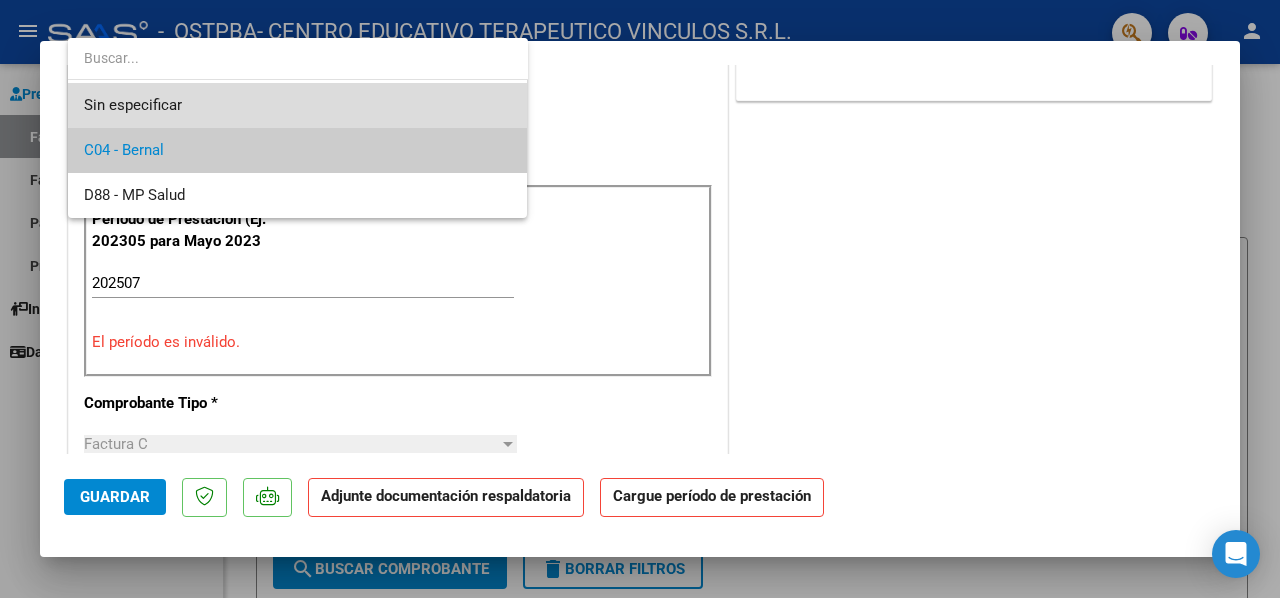 click on "Sin especificar" at bounding box center (298, 105) 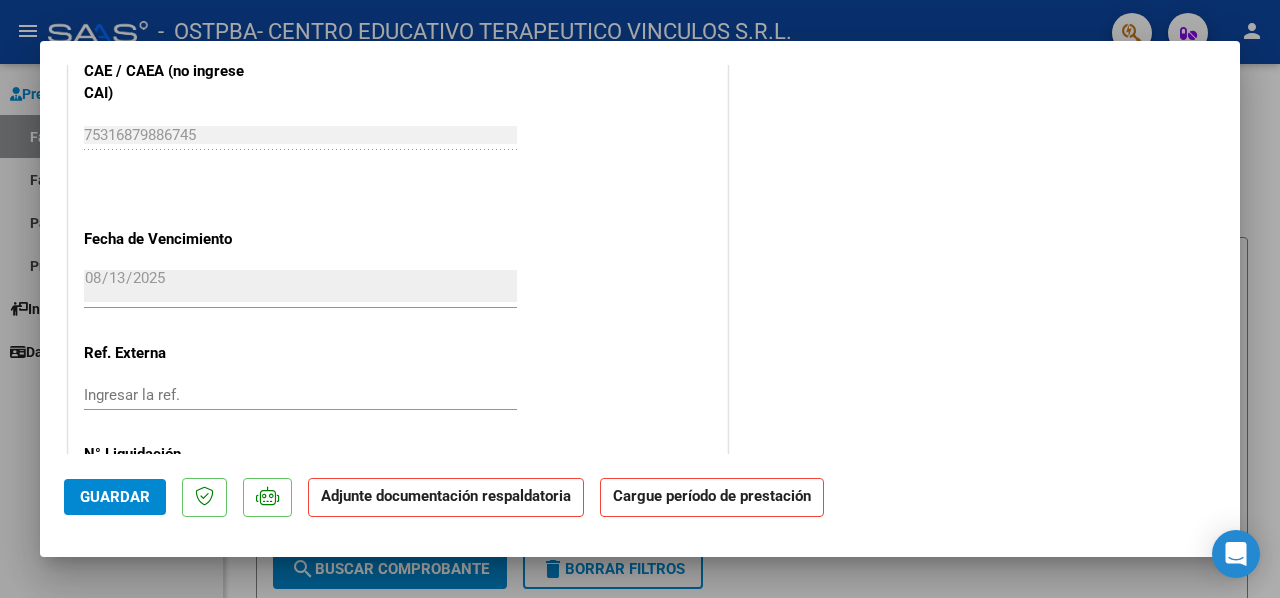 scroll, scrollTop: 1448, scrollLeft: 0, axis: vertical 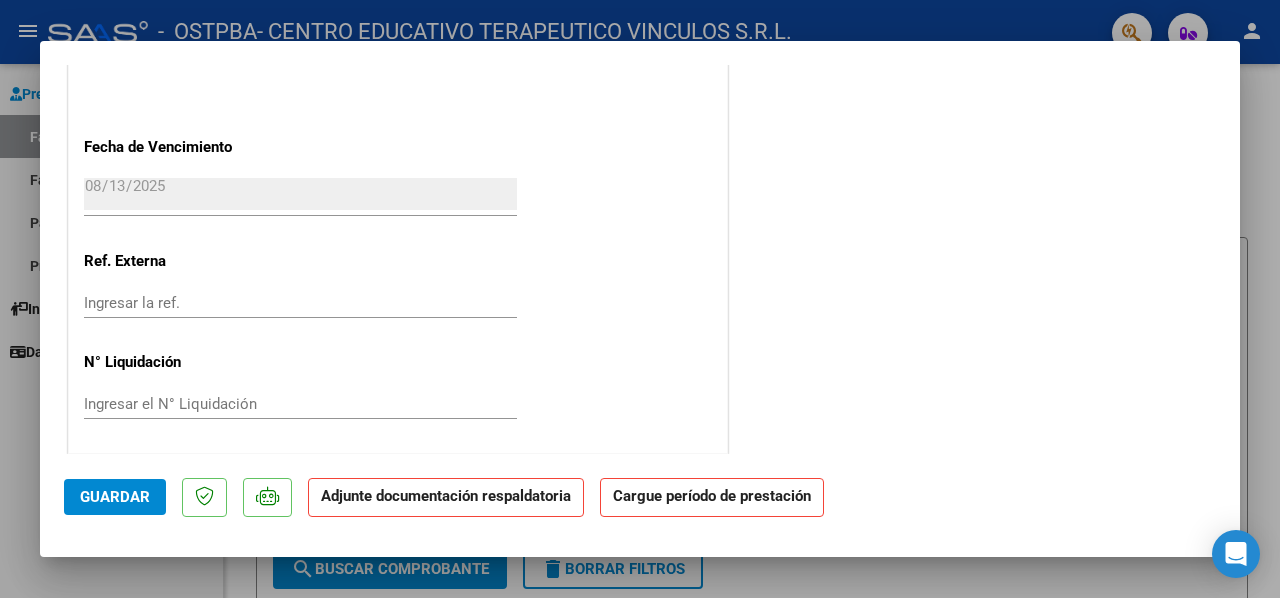 click on "Guardar" 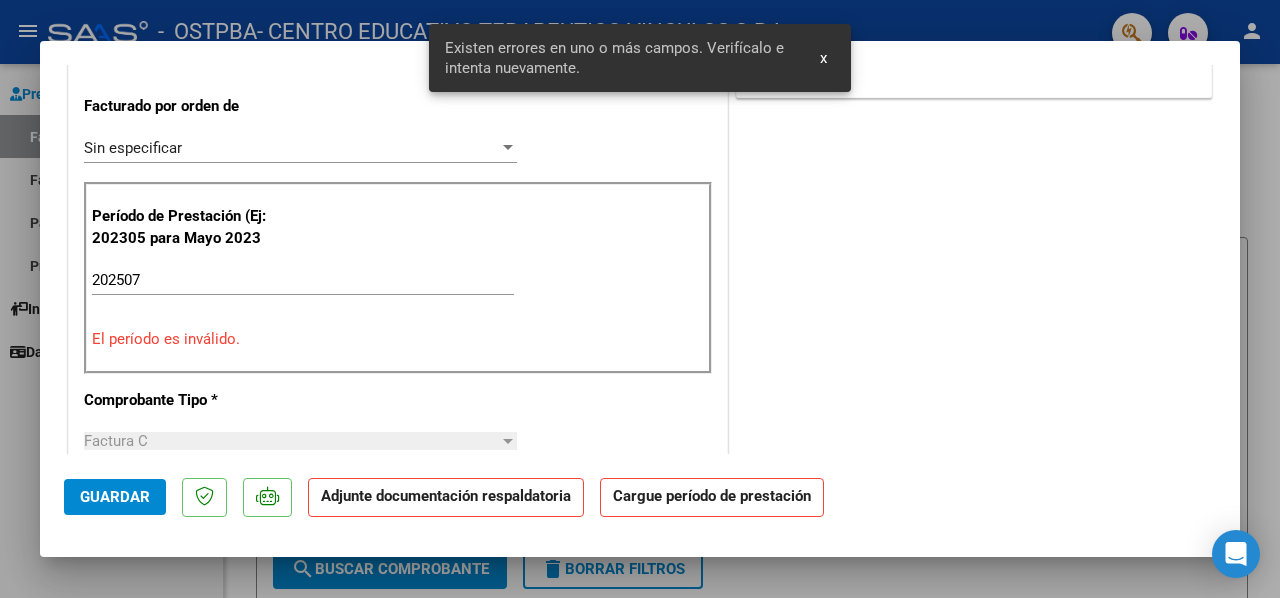 scroll, scrollTop: 505, scrollLeft: 0, axis: vertical 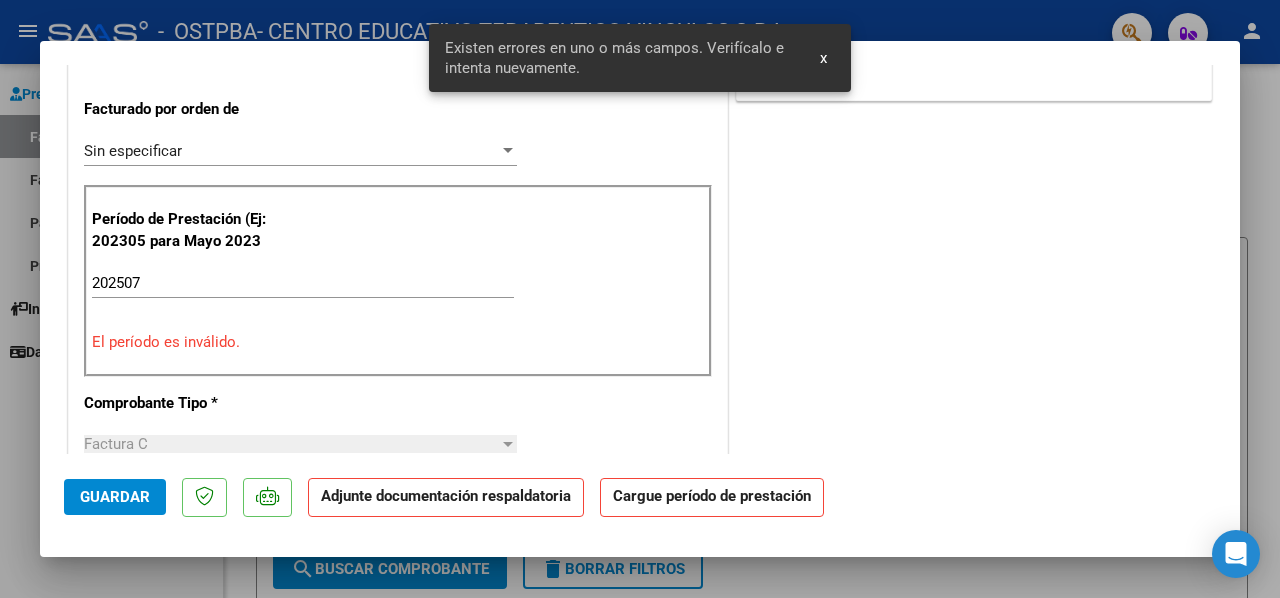 click on "202507" at bounding box center [303, 283] 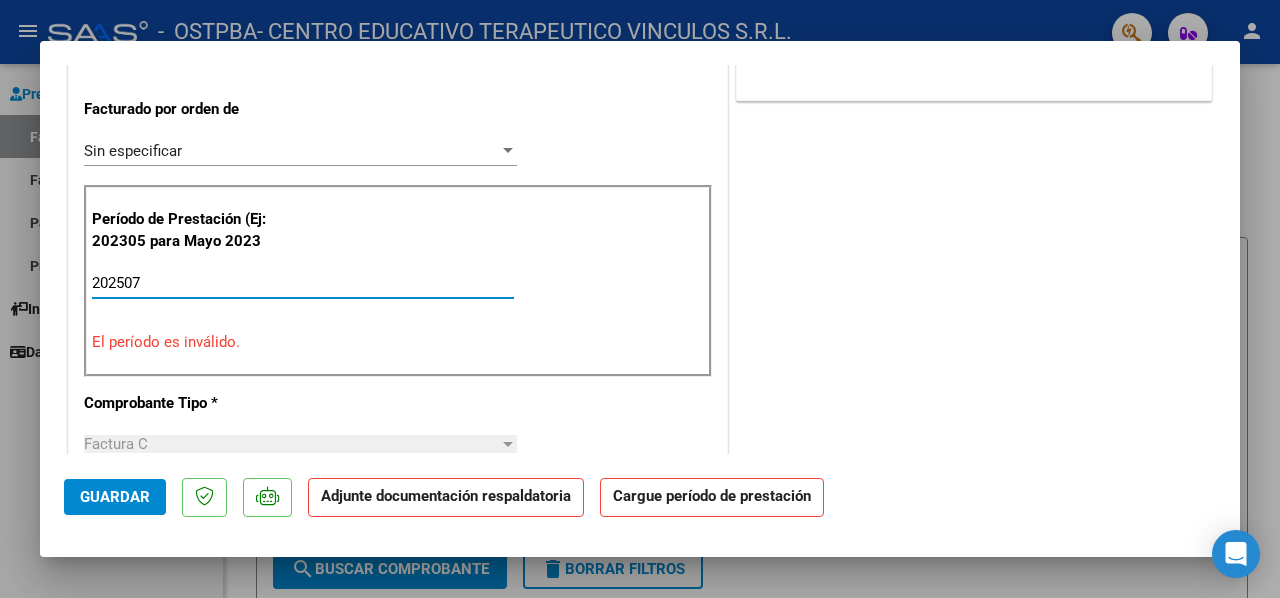 scroll, scrollTop: 0, scrollLeft: 0, axis: both 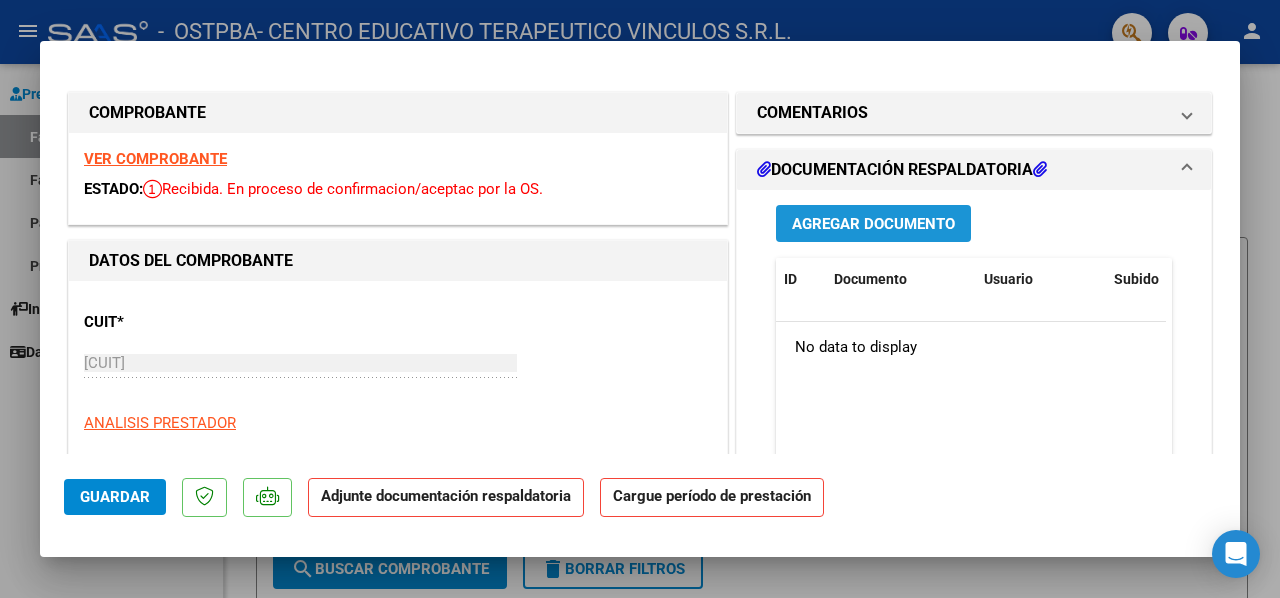 click on "Agregar Documento" at bounding box center (873, 224) 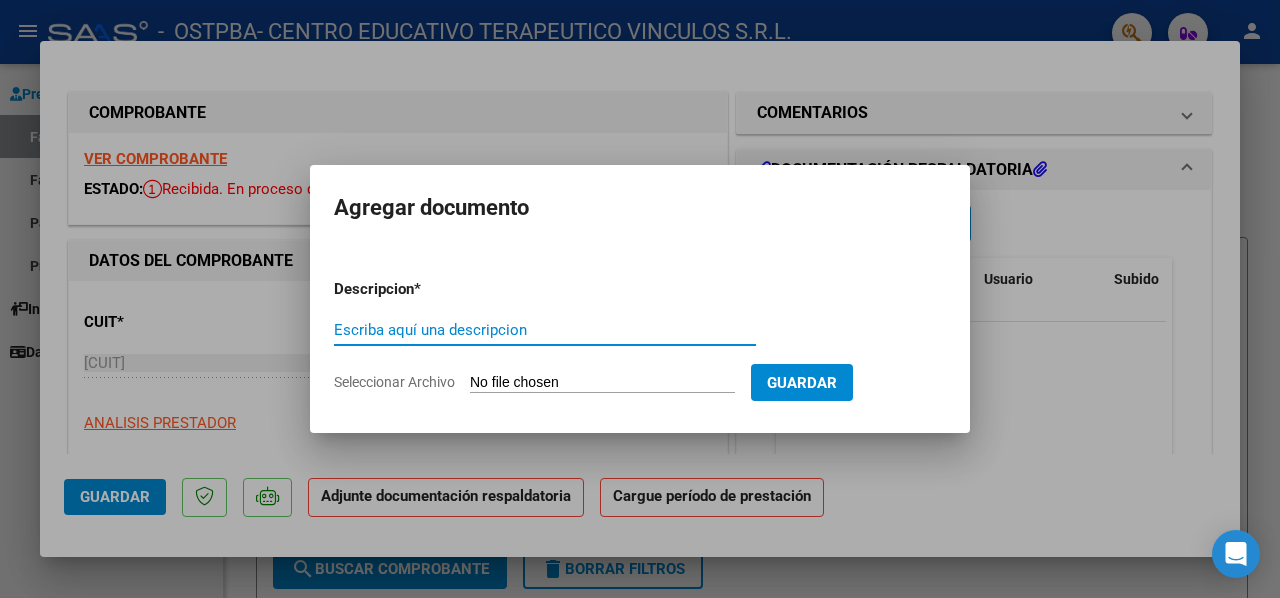 click on "Guardar" at bounding box center [802, 383] 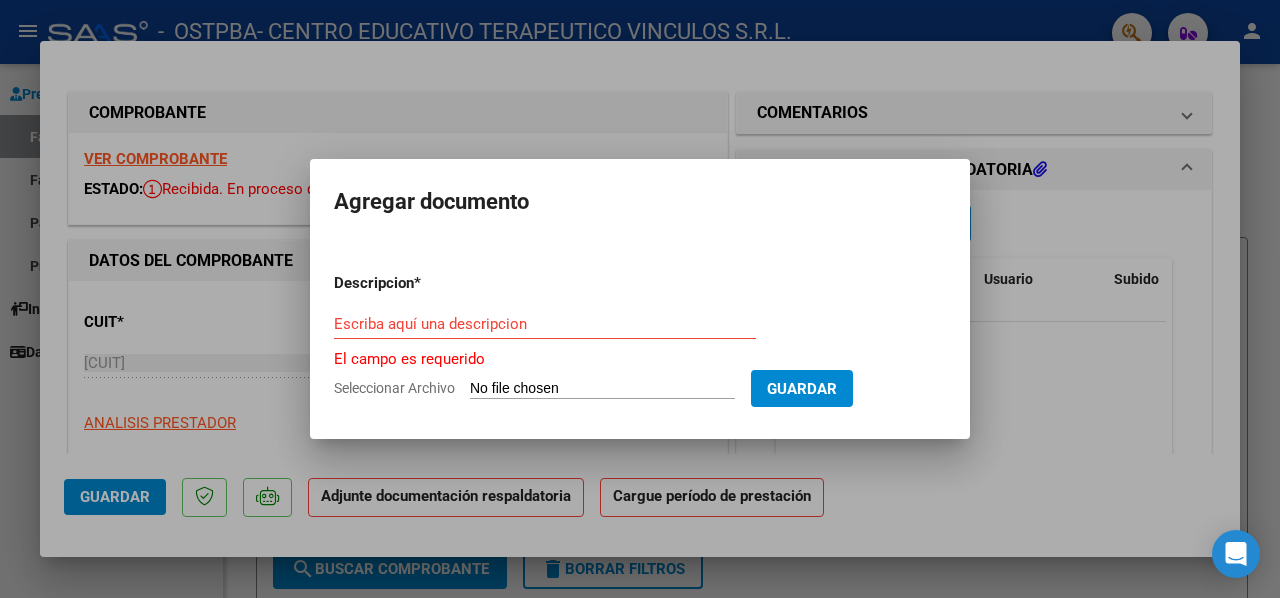 click on "Agregar documento Descripcion  *   Escriba aquí una descripcion   El campo es requerido Seleccionar Archivo Guardar" at bounding box center [640, 299] 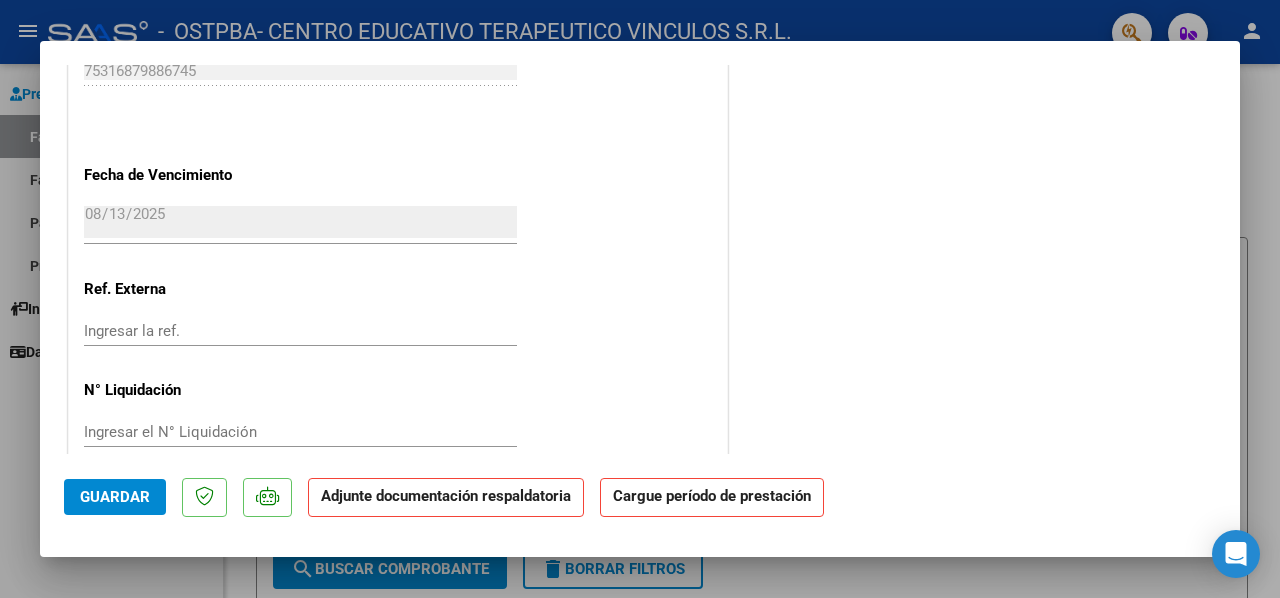 scroll, scrollTop: 1448, scrollLeft: 0, axis: vertical 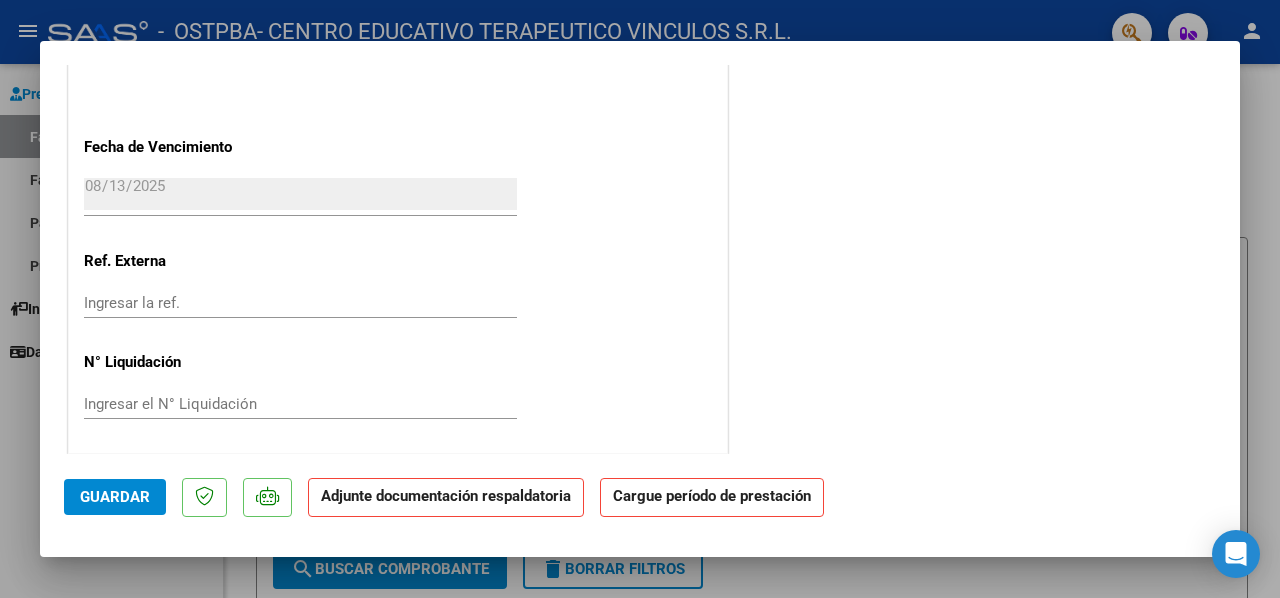 click at bounding box center [640, 299] 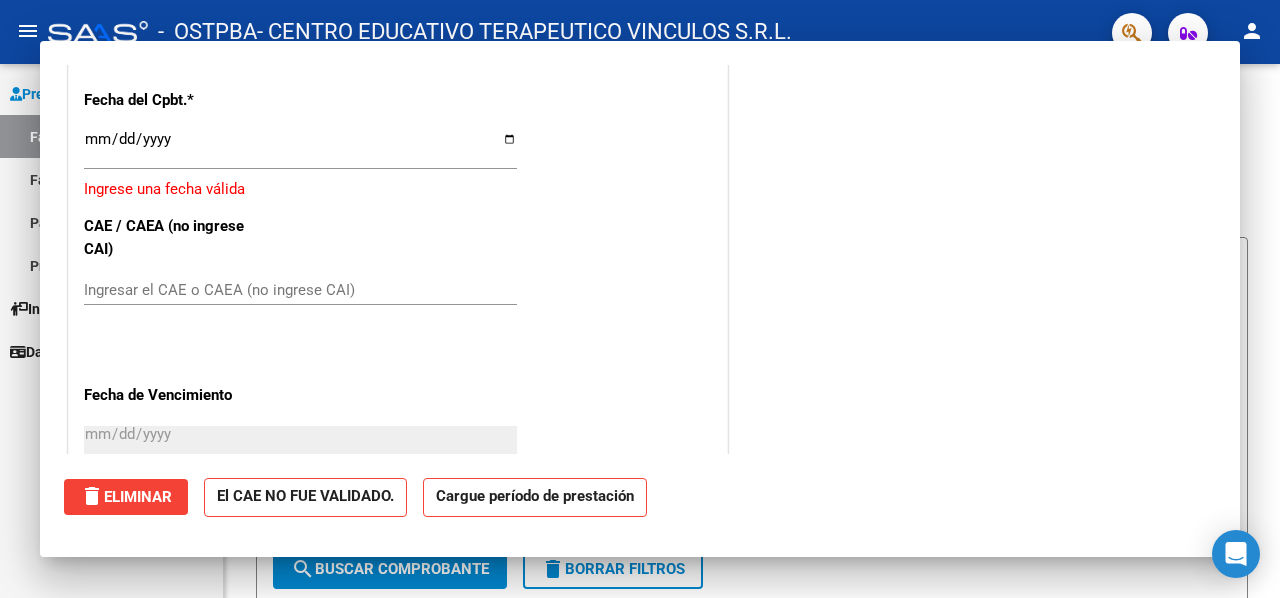 scroll, scrollTop: 1482, scrollLeft: 0, axis: vertical 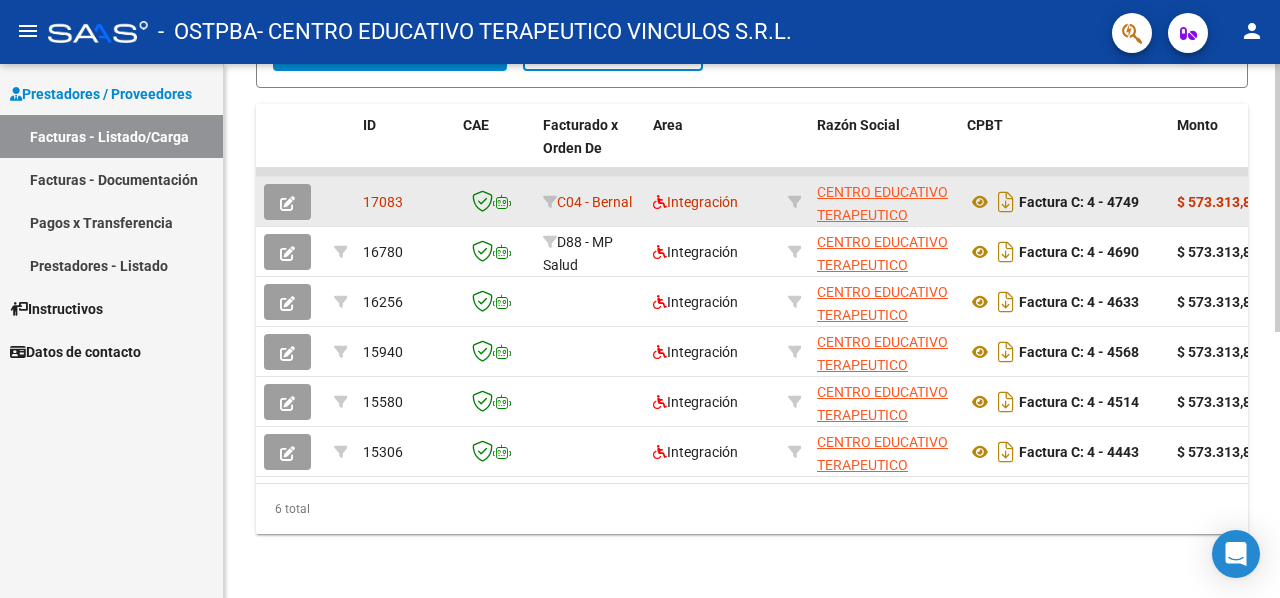 click 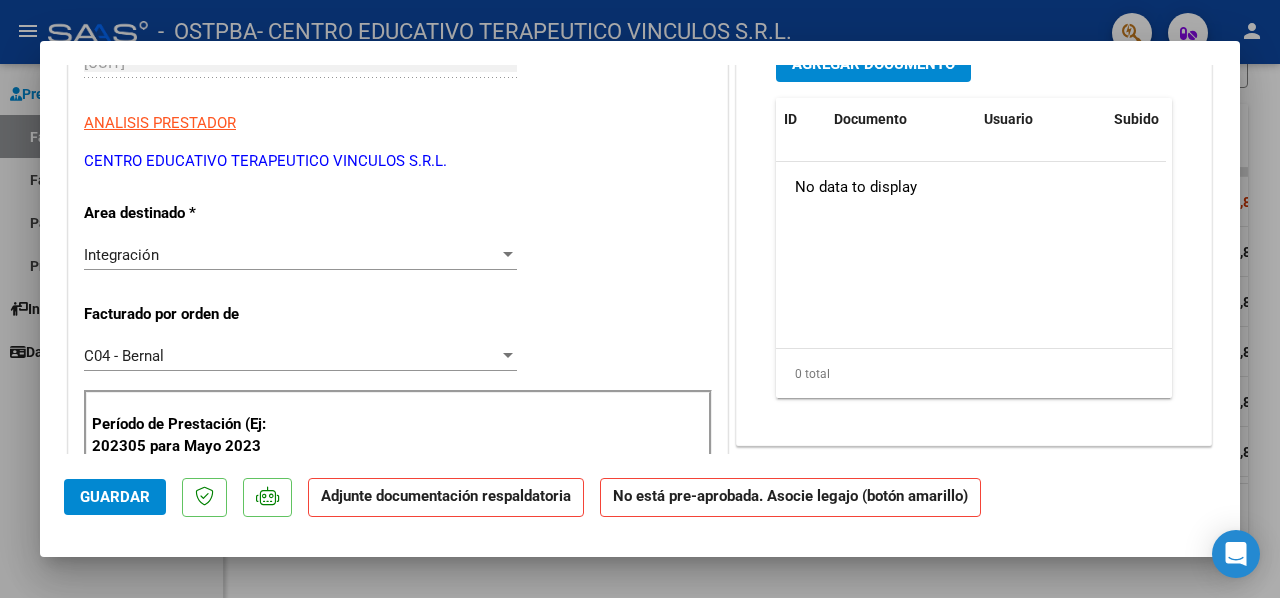 scroll, scrollTop: 400, scrollLeft: 0, axis: vertical 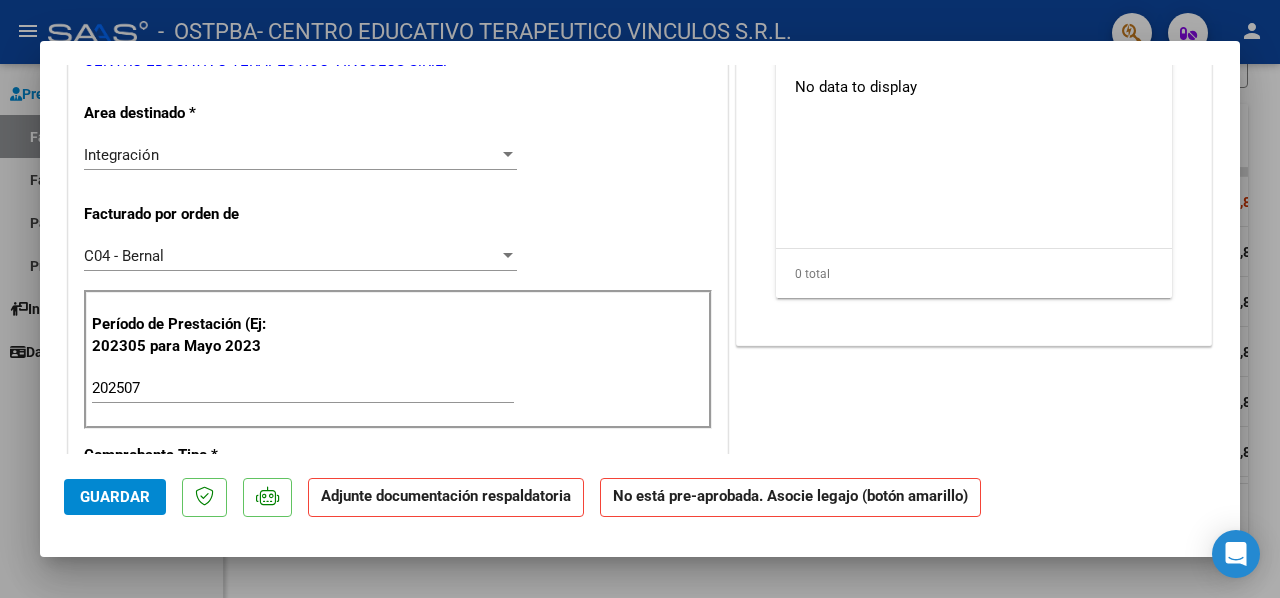 click on "C04 - Bernal" at bounding box center (300, 256) 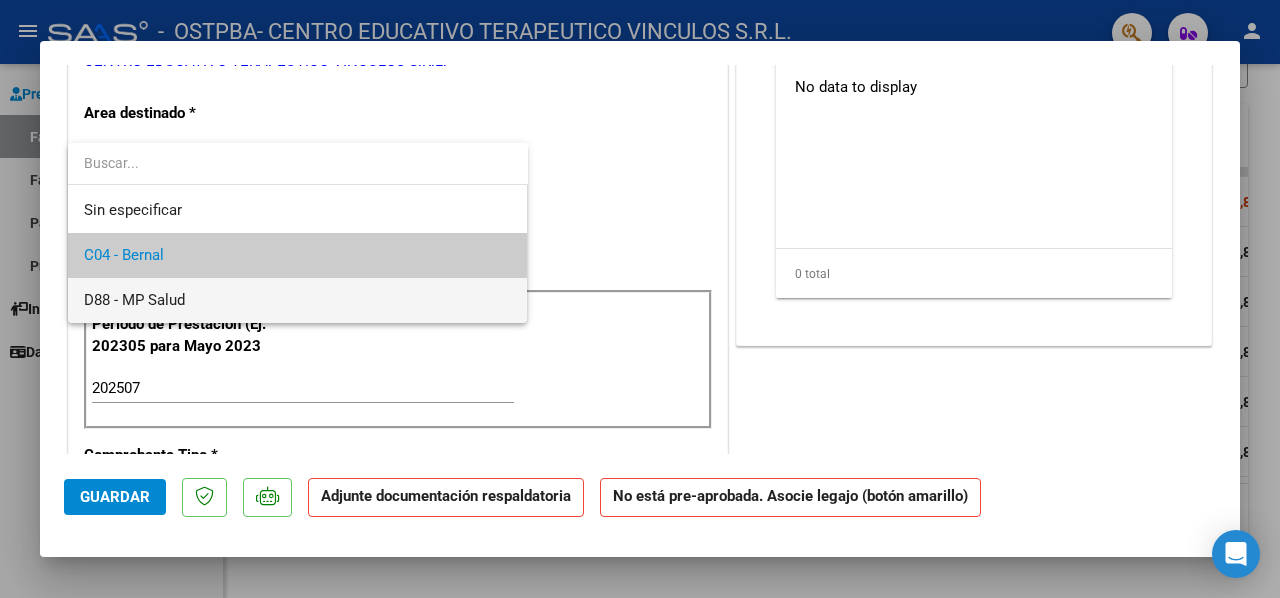 click on "D88 - MP Salud" at bounding box center (298, 300) 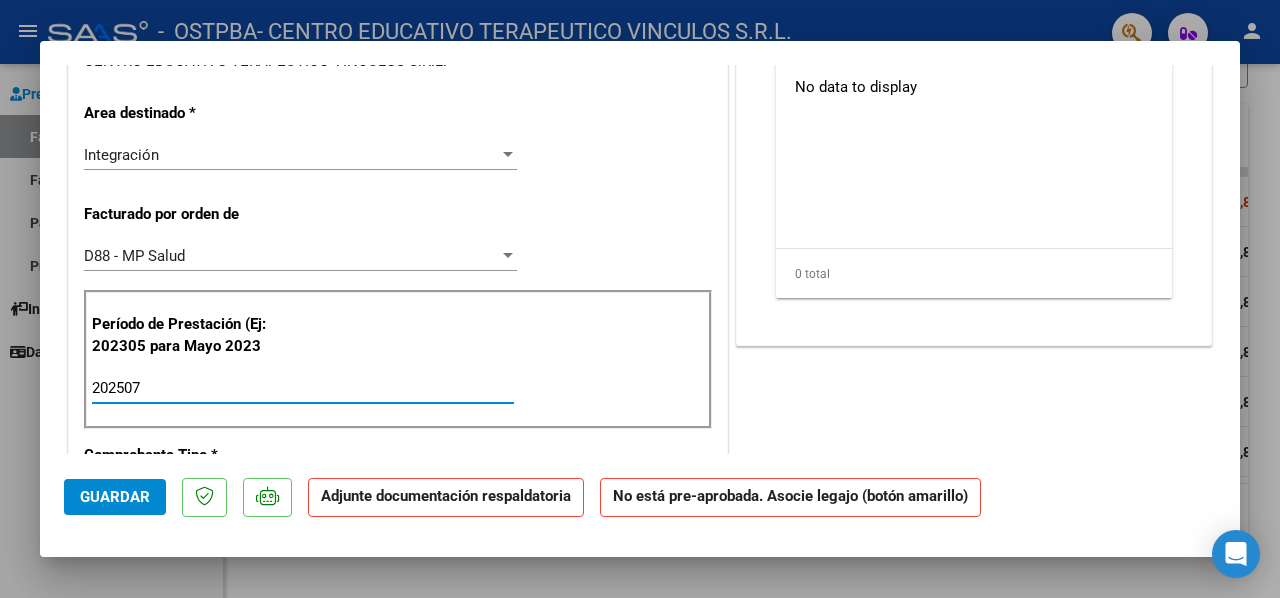 click on "202507" at bounding box center [303, 388] 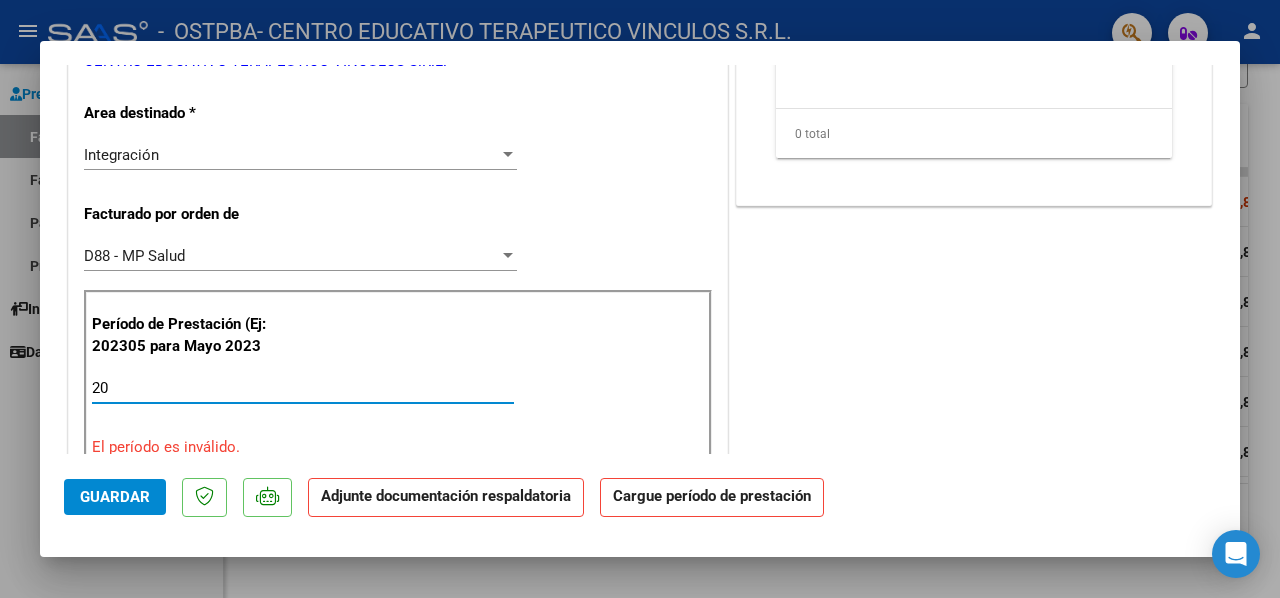 type on "2" 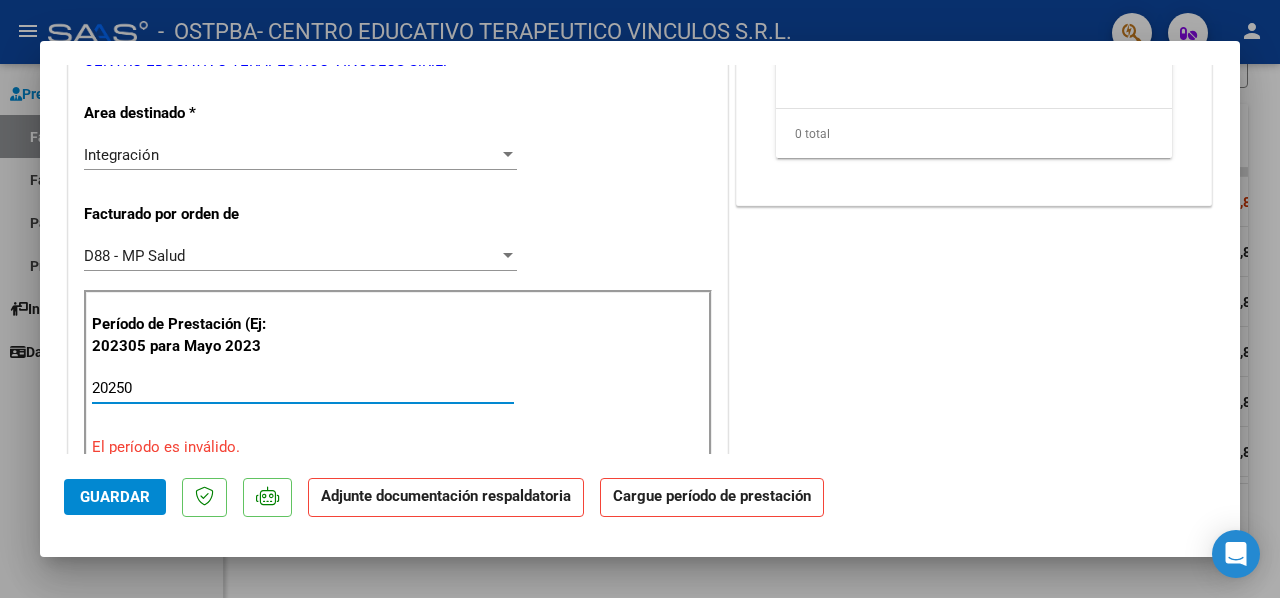 type on "202507" 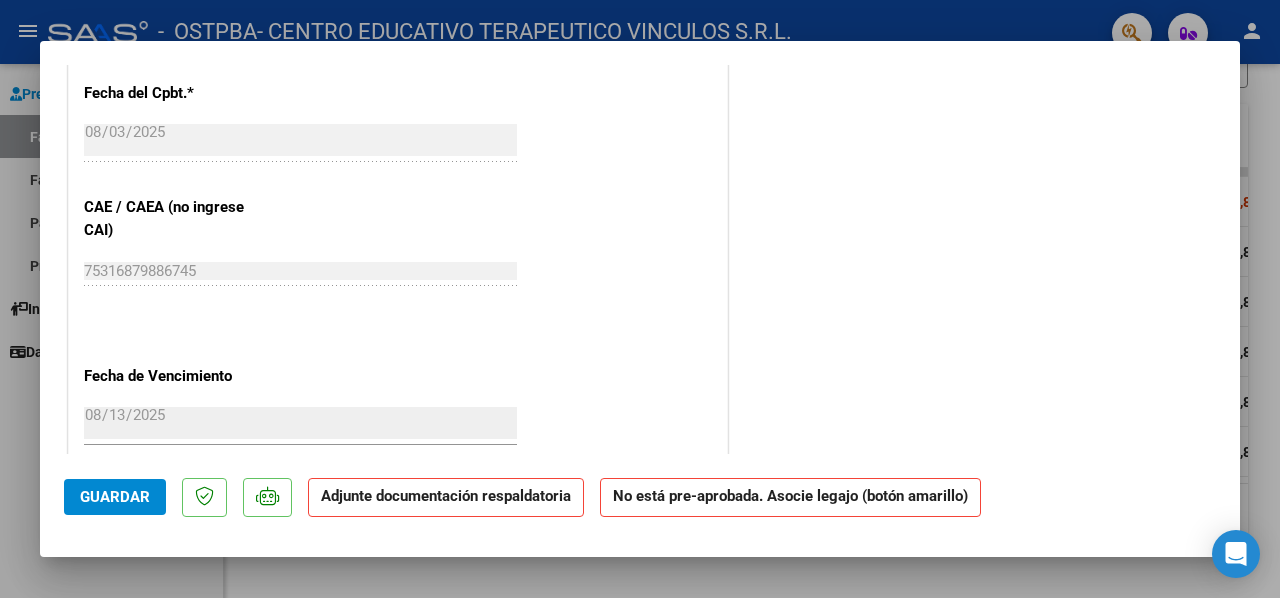 scroll, scrollTop: 1200, scrollLeft: 0, axis: vertical 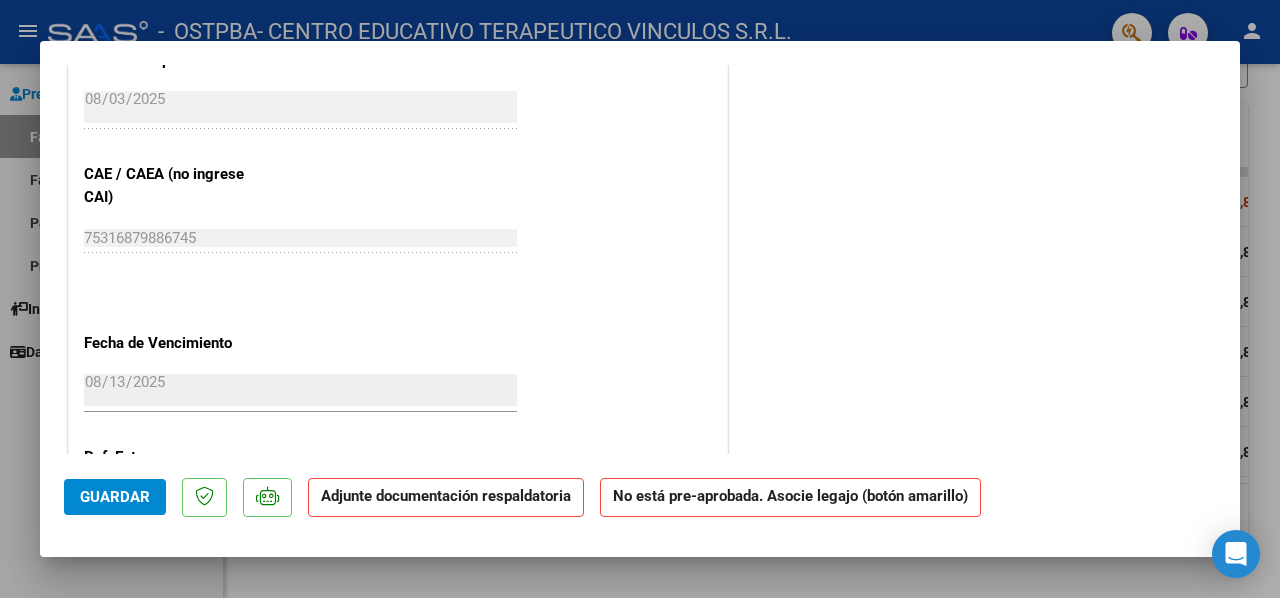 click on "Guardar" 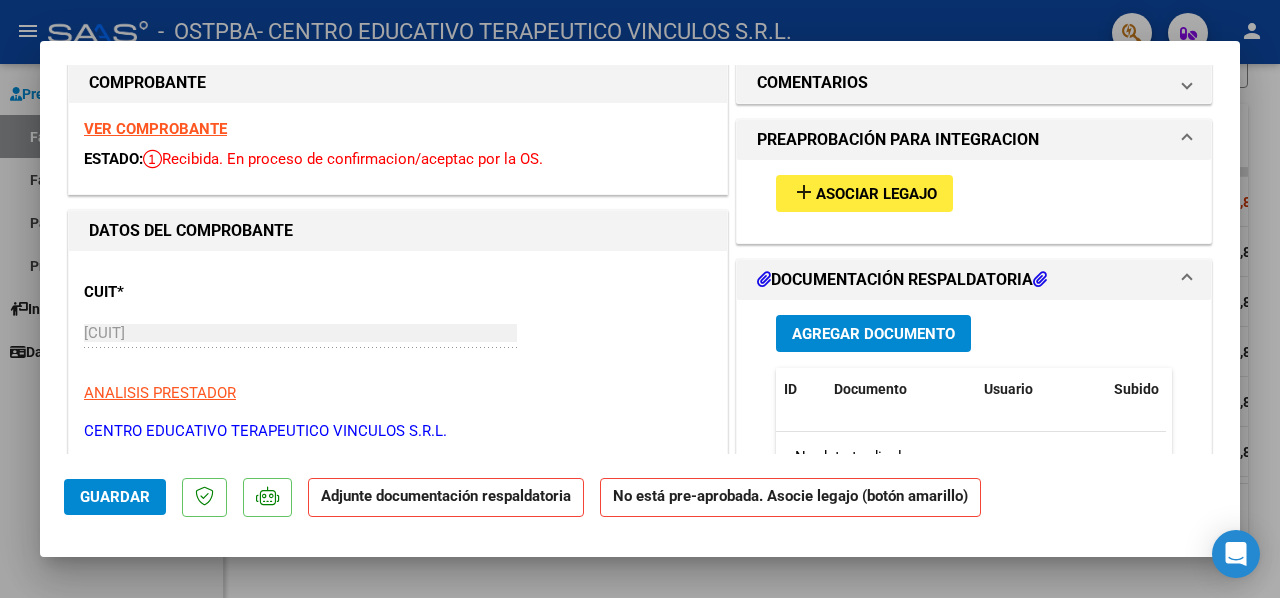 scroll, scrollTop: 0, scrollLeft: 0, axis: both 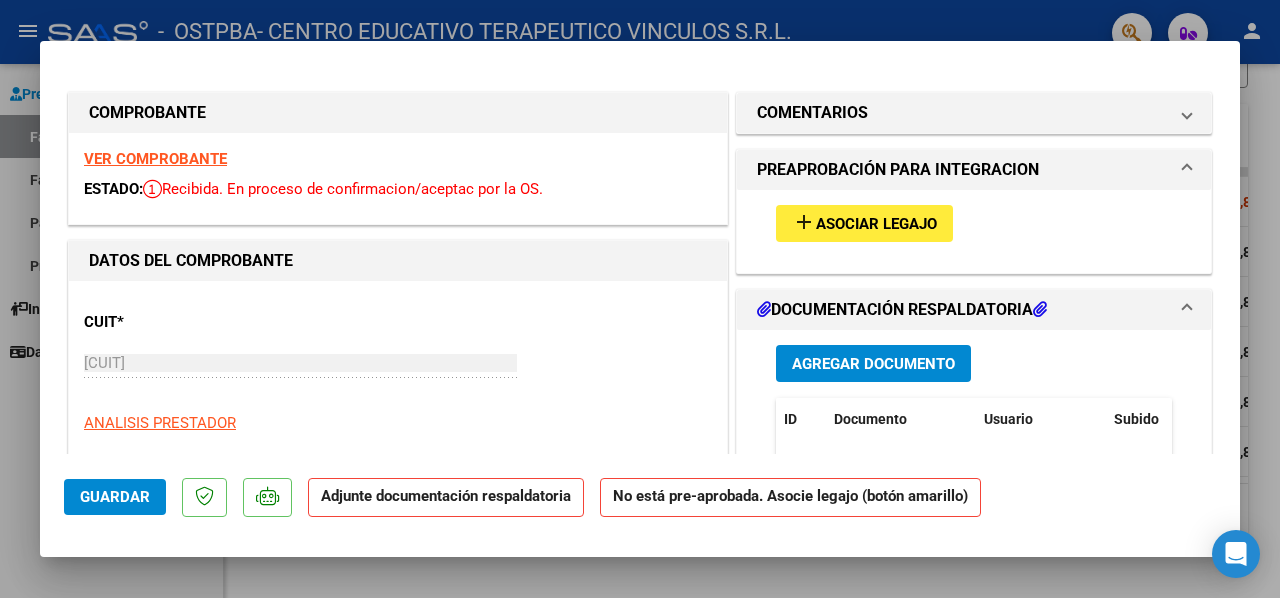 click on "Asociar Legajo" at bounding box center (876, 224) 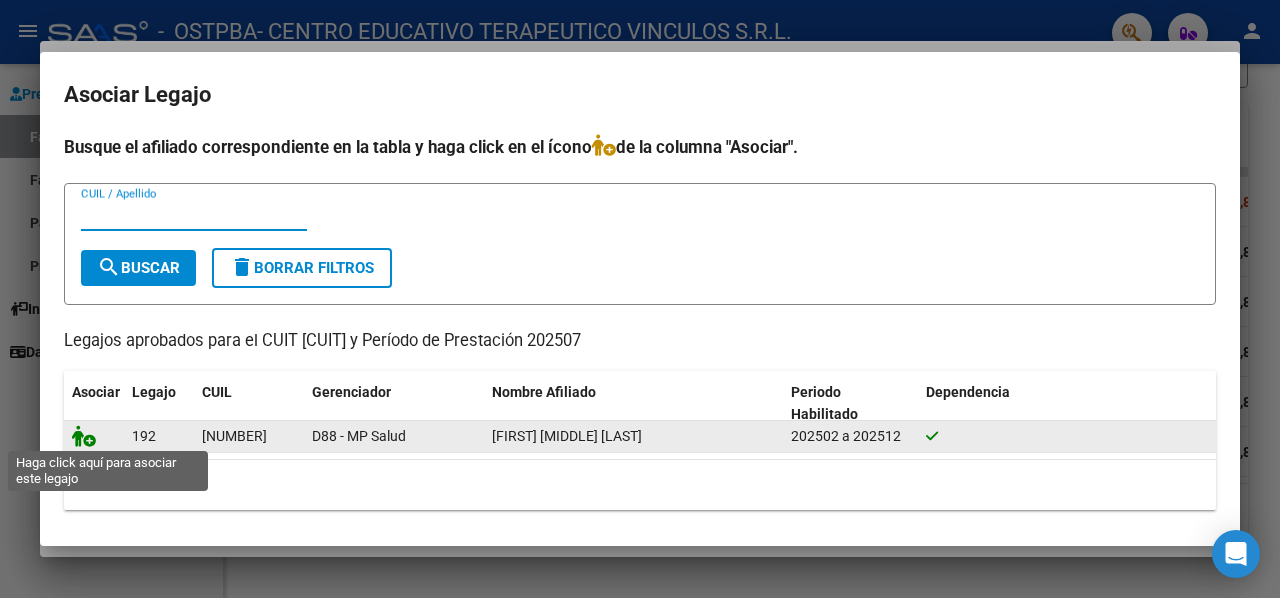 click 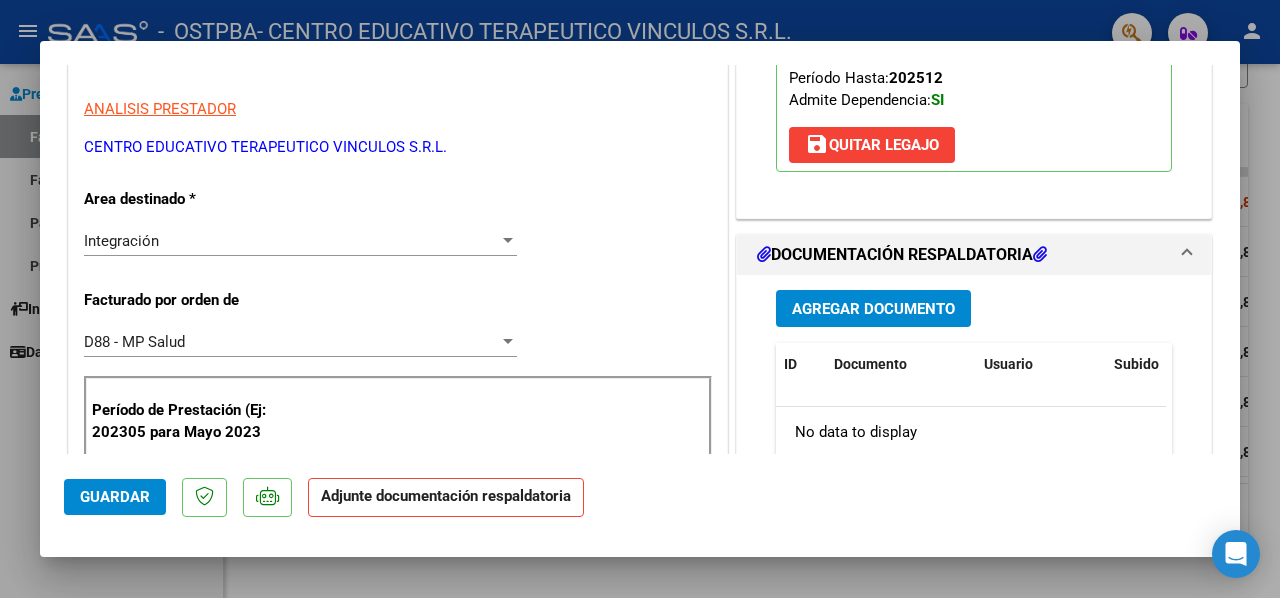 scroll, scrollTop: 300, scrollLeft: 0, axis: vertical 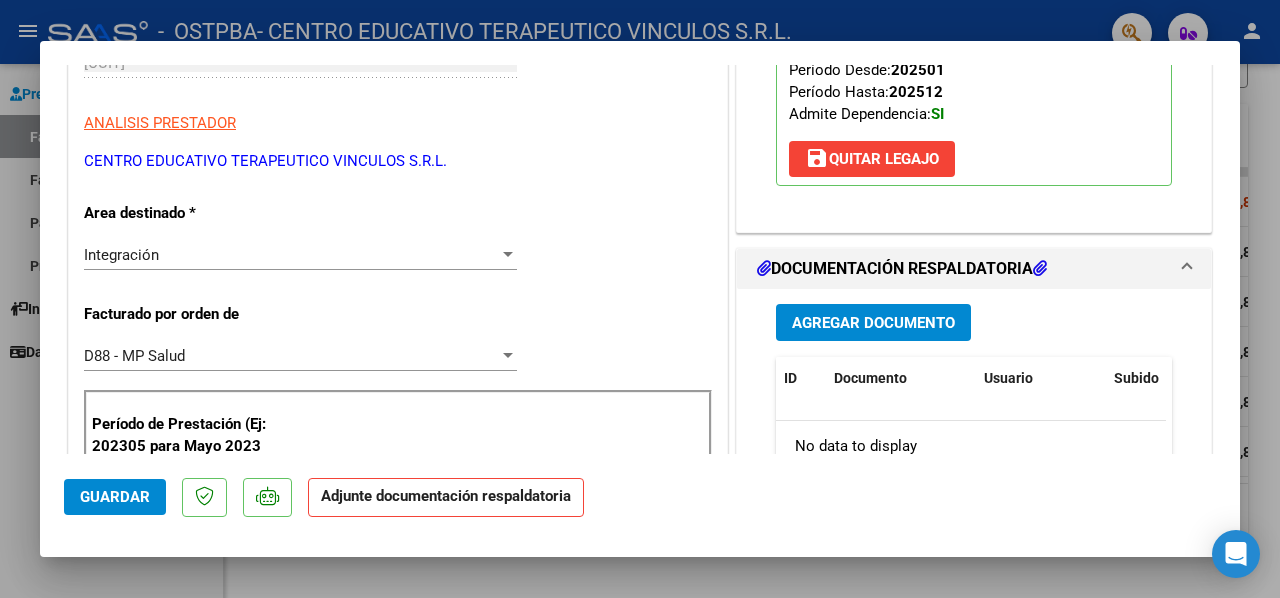 click on "Agregar Documento" at bounding box center (873, 323) 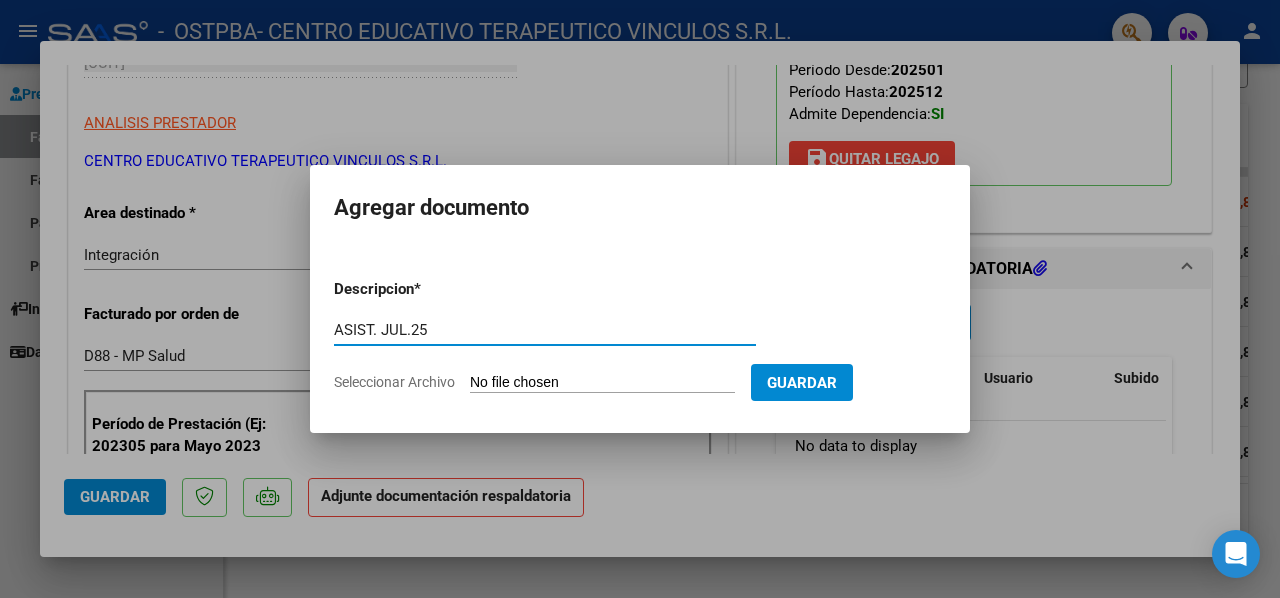 type on "ASIST. JUL.25" 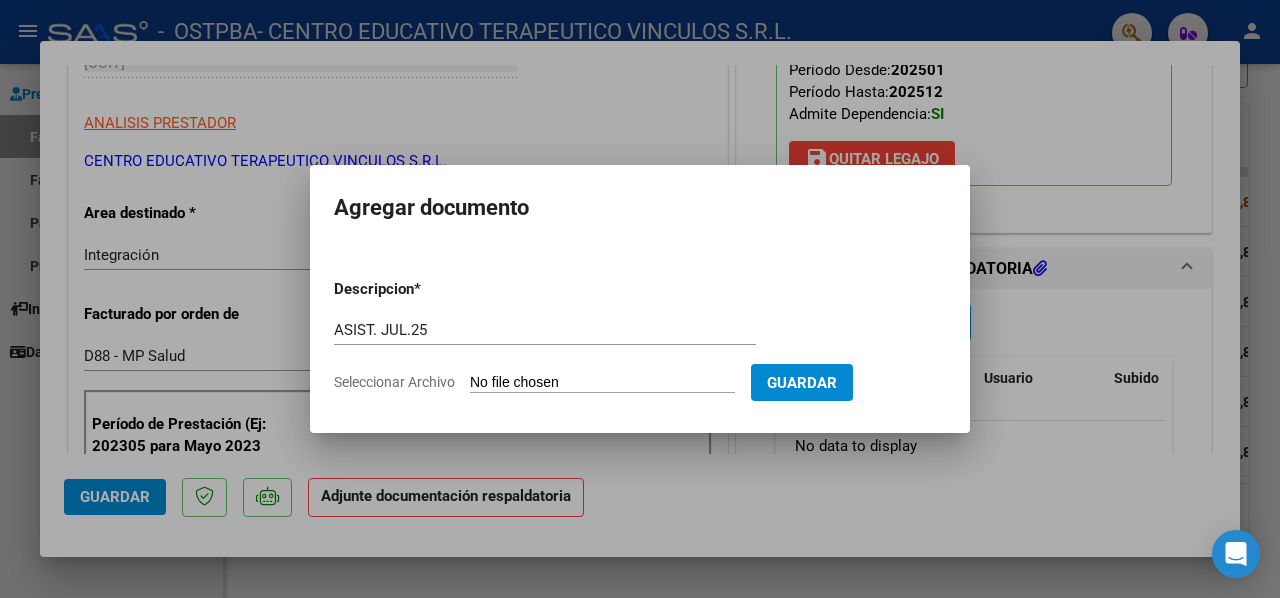 type on "C:\fakepath\[NAME] [DATE].pdf" 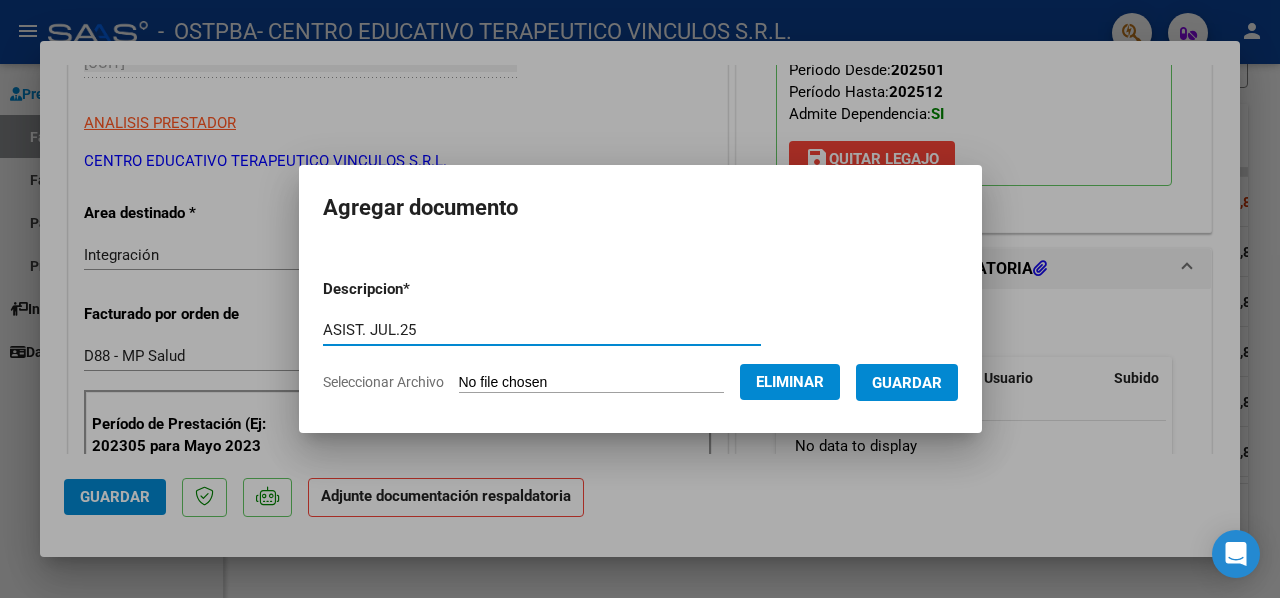 click on "Guardar" at bounding box center [907, 382] 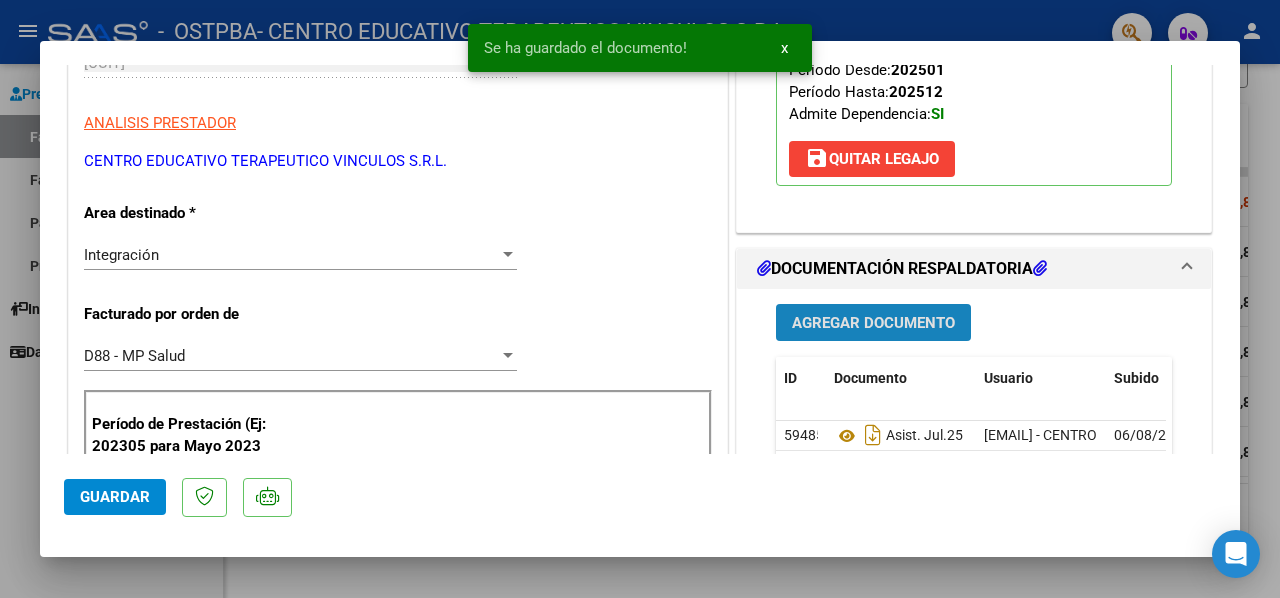 click on "Agregar Documento" at bounding box center [873, 323] 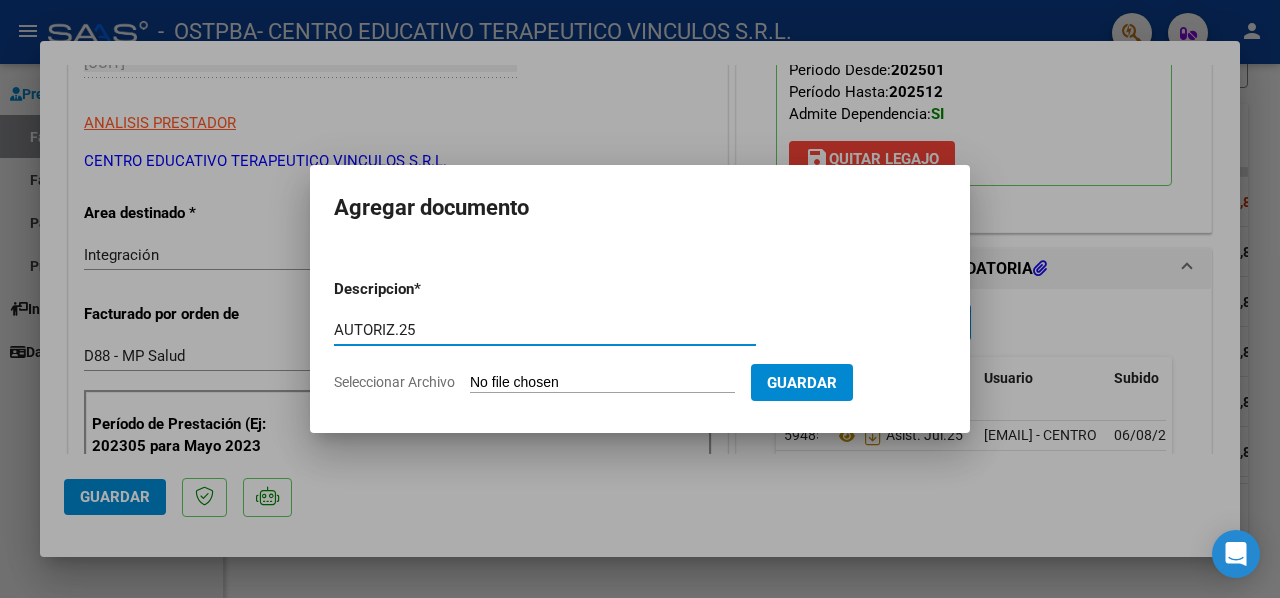 type on "AUTORIZ.25" 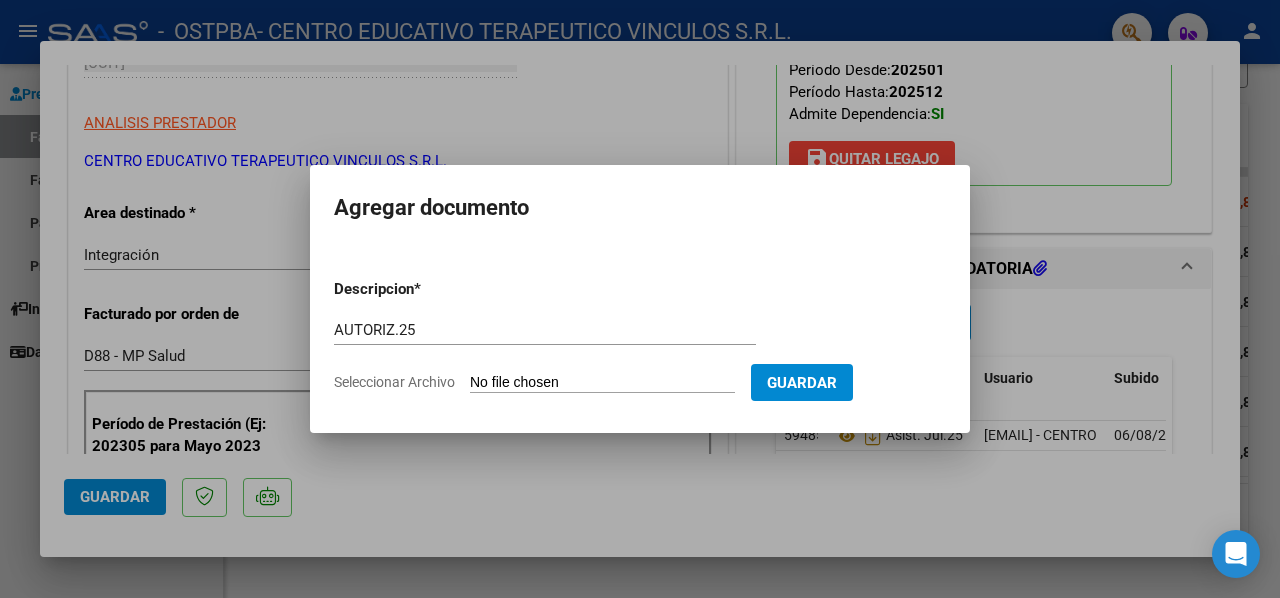 type on "C:\fakepath\[NAME] 2025 presupuesto autorizado CET JS AGD.pdf" 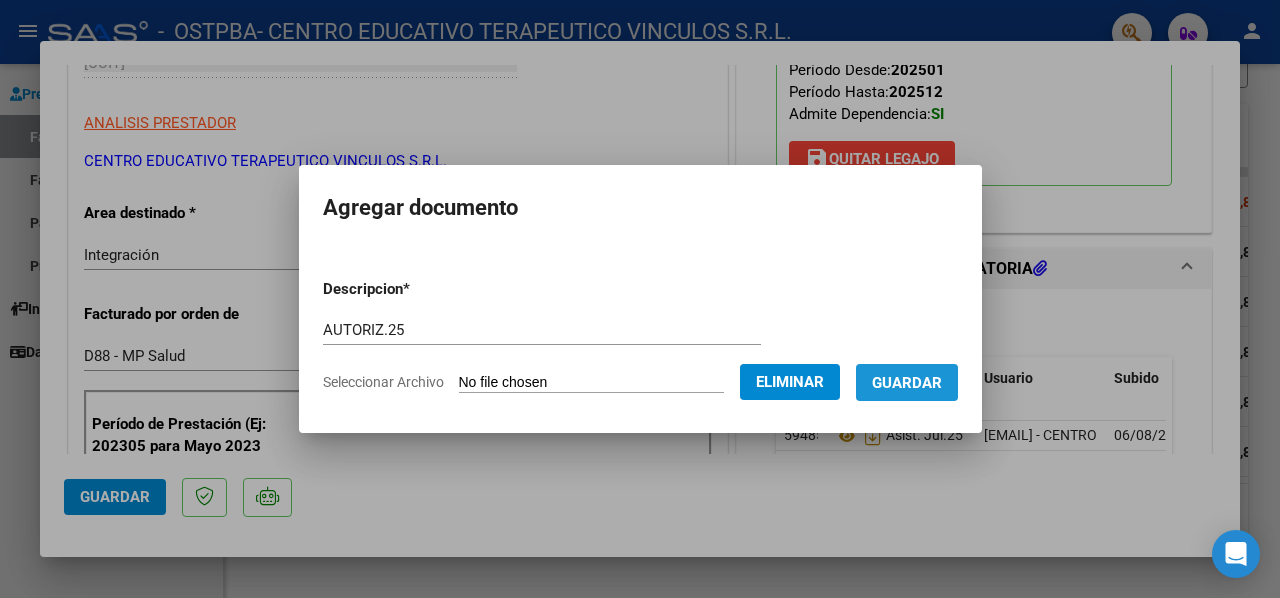 click on "Guardar" at bounding box center (907, 382) 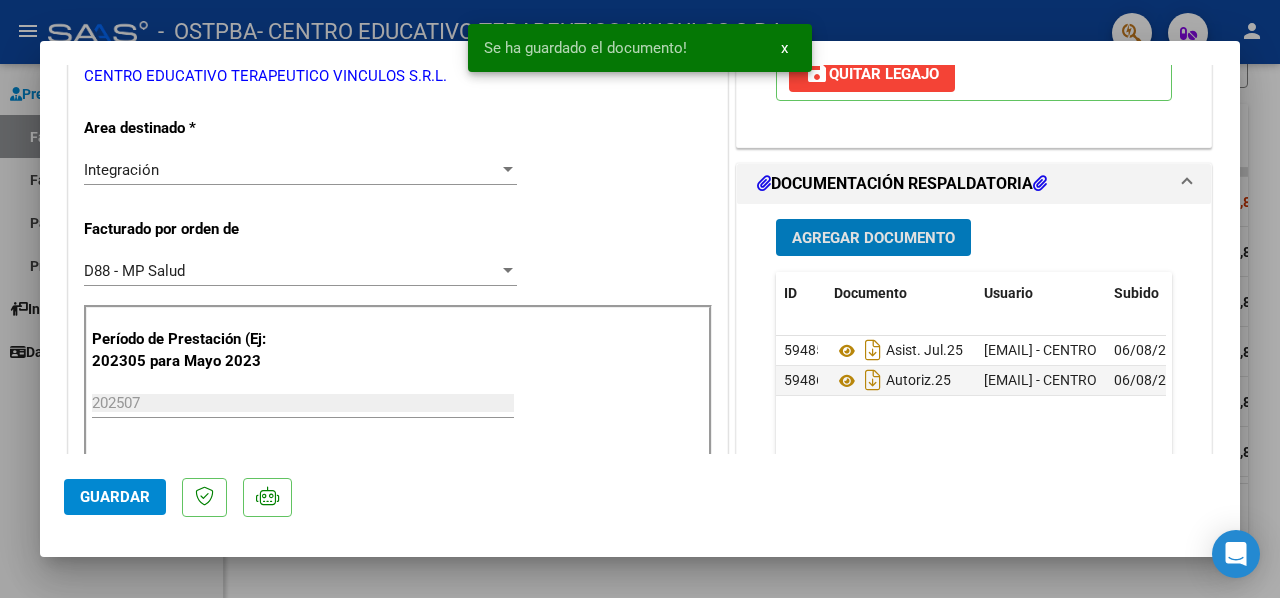 scroll, scrollTop: 500, scrollLeft: 0, axis: vertical 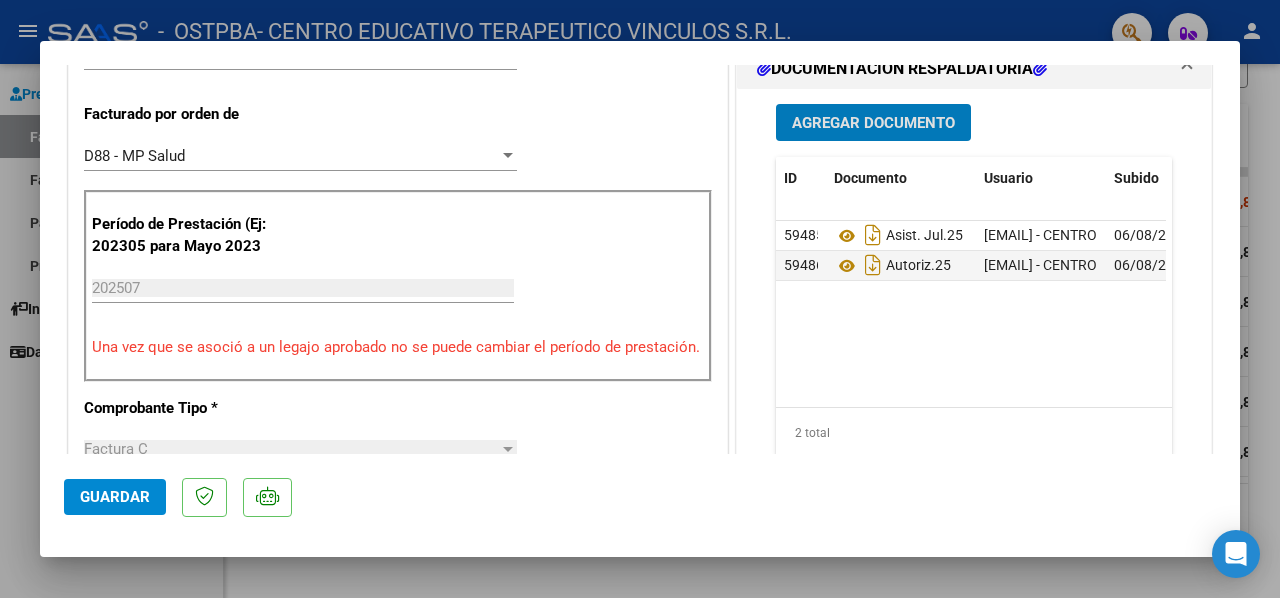 click on "Agregar Documento" at bounding box center [873, 123] 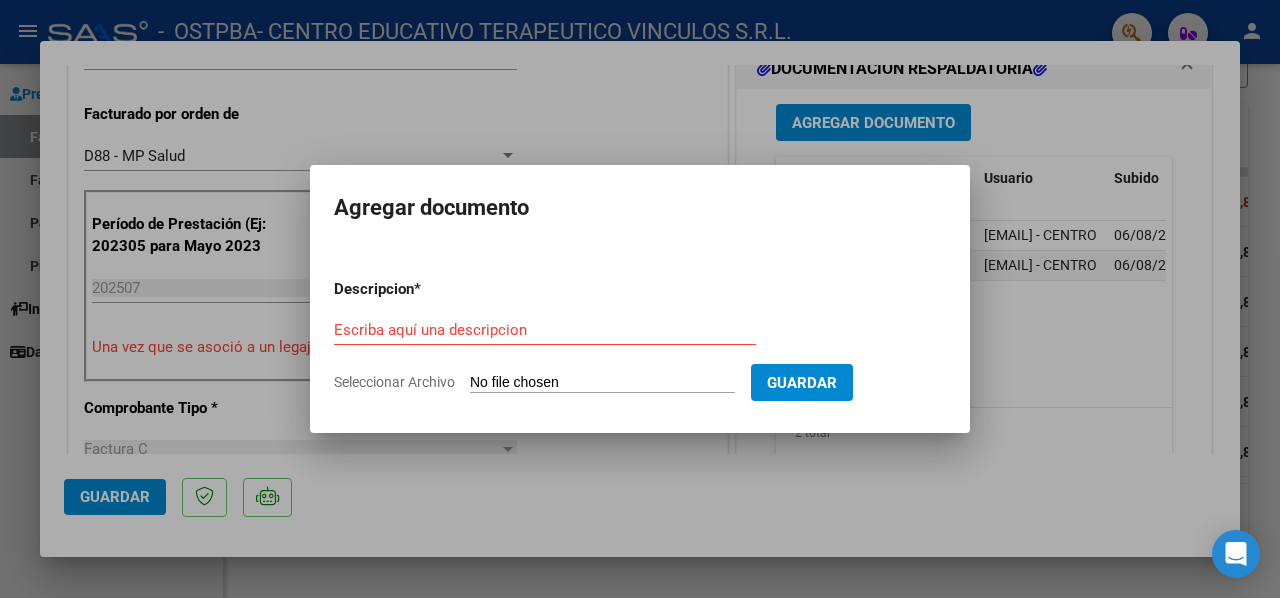 click at bounding box center [640, 299] 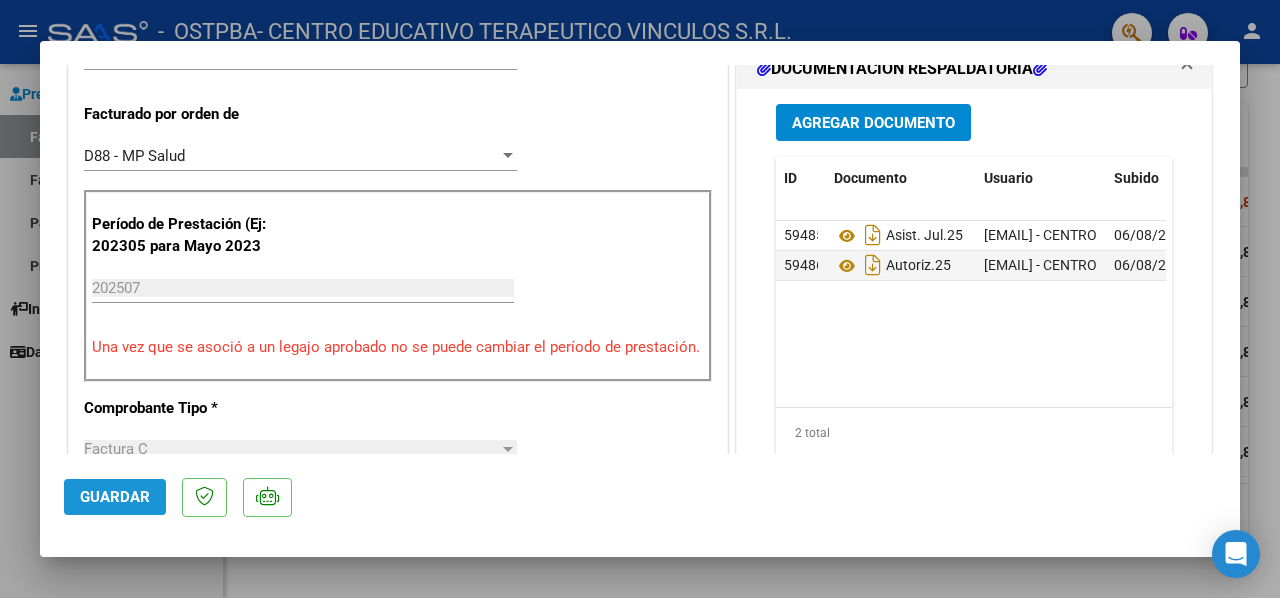 click on "Guardar" 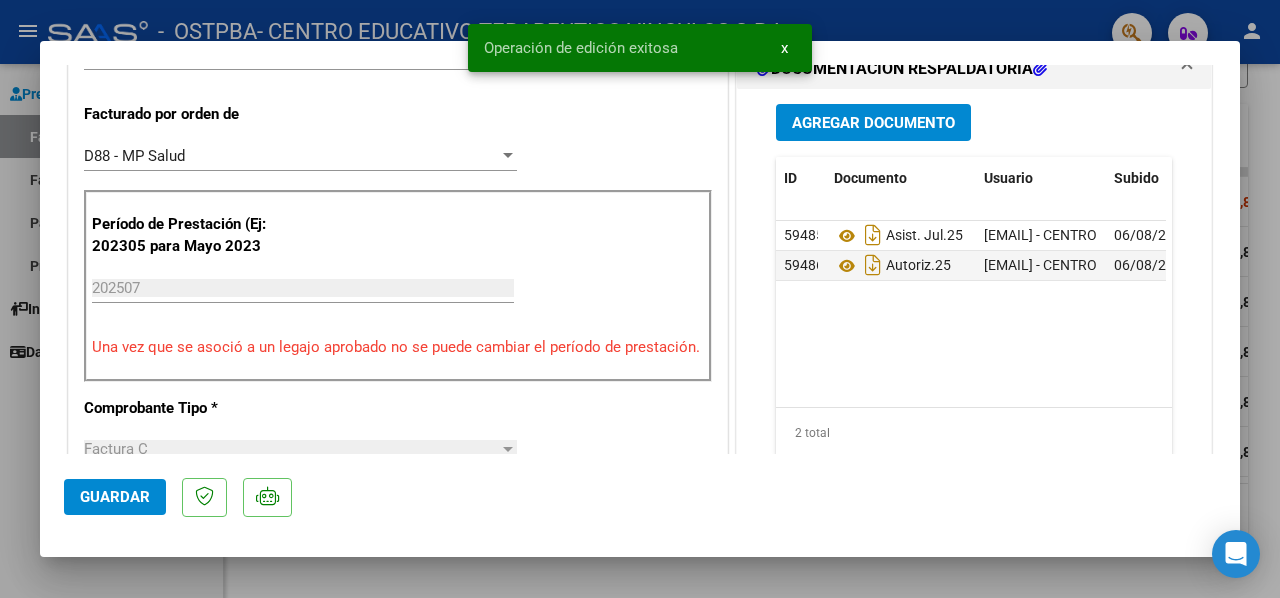 click at bounding box center (640, 299) 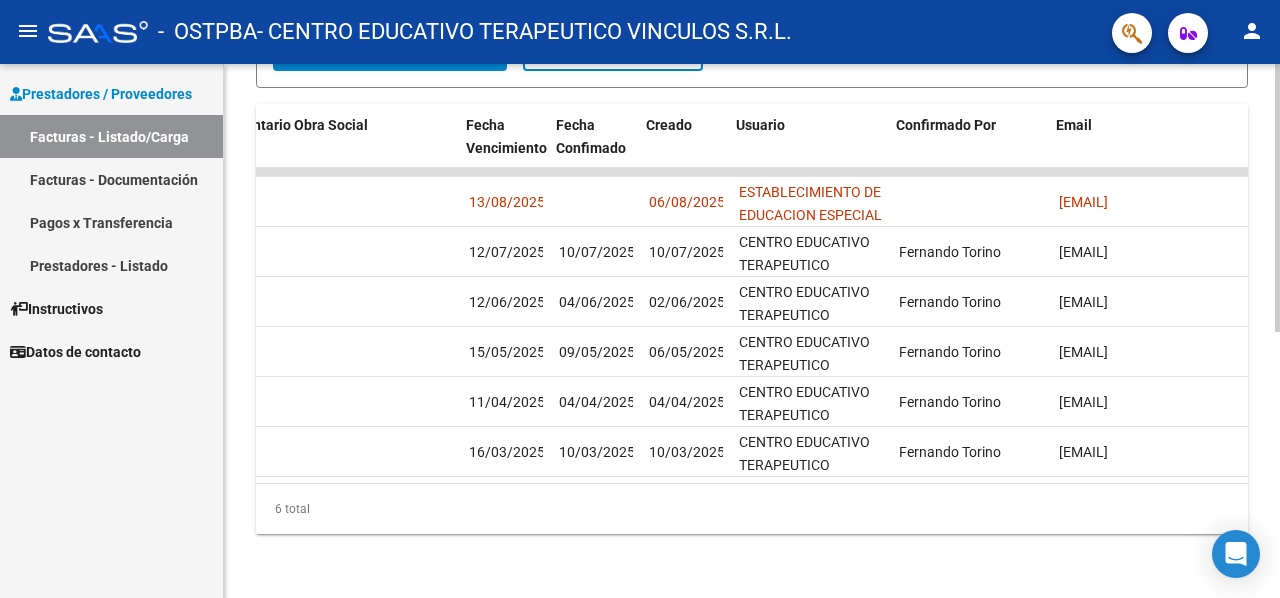 scroll, scrollTop: 0, scrollLeft: 3224, axis: horizontal 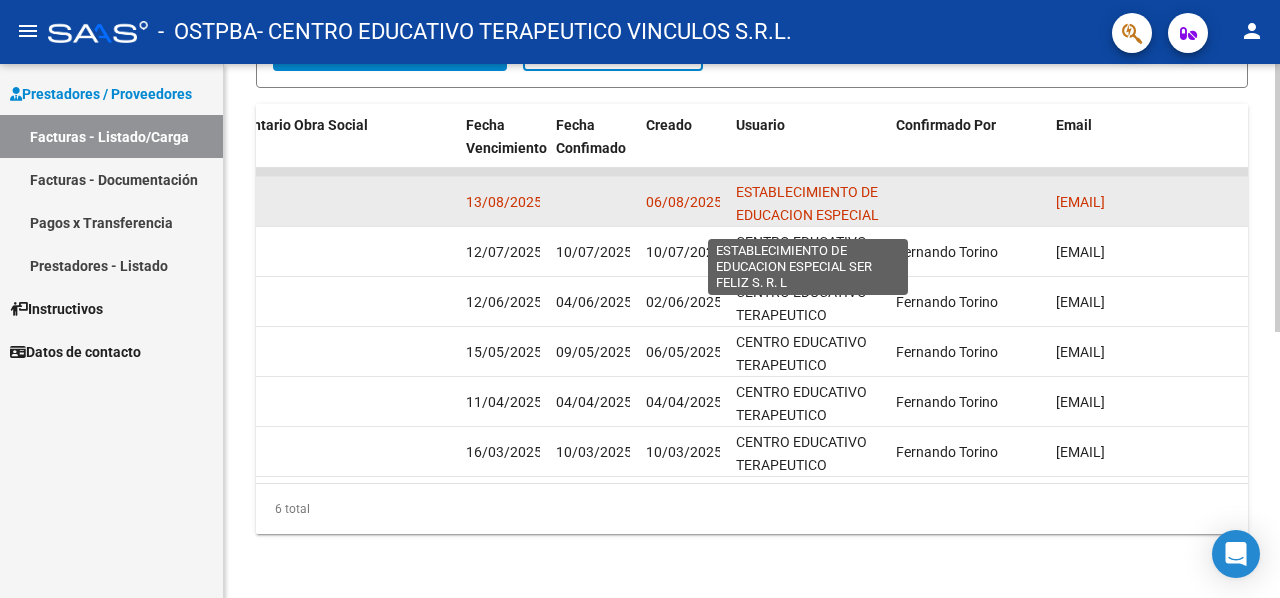 click on "ESTABLECIMIENTO DE EDUCACION ESPECIAL SER FELIZ  S. R. L" 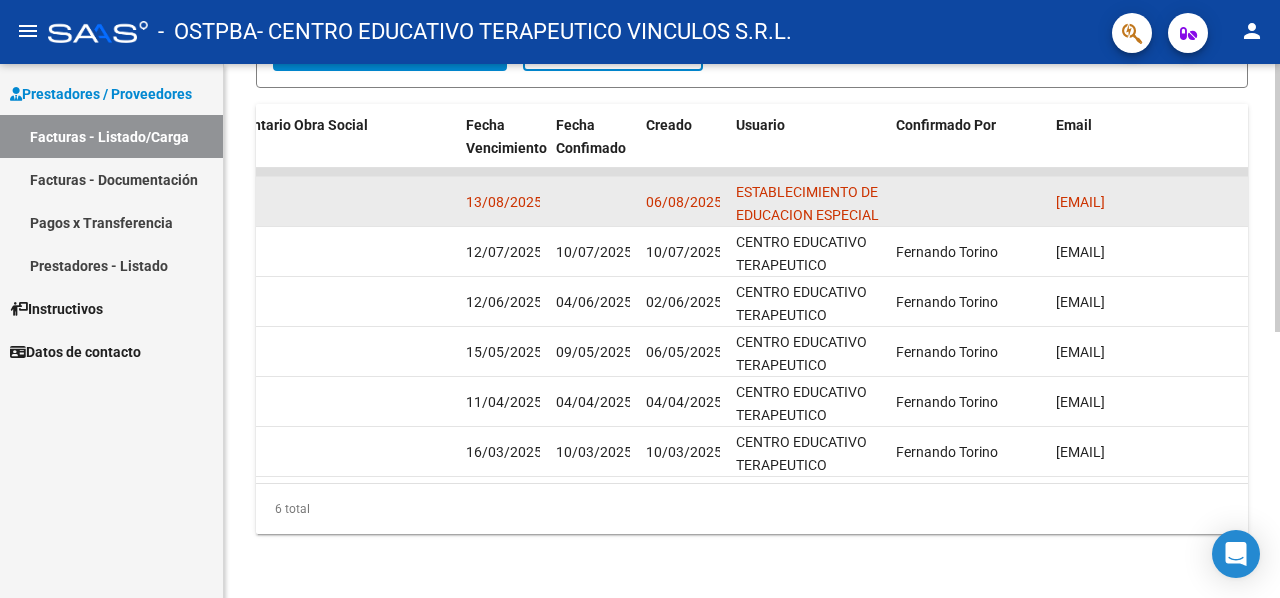 click on "ESTABLECIMIENTO DE EDUCACION ESPECIAL SER FELIZ  S. R. L" 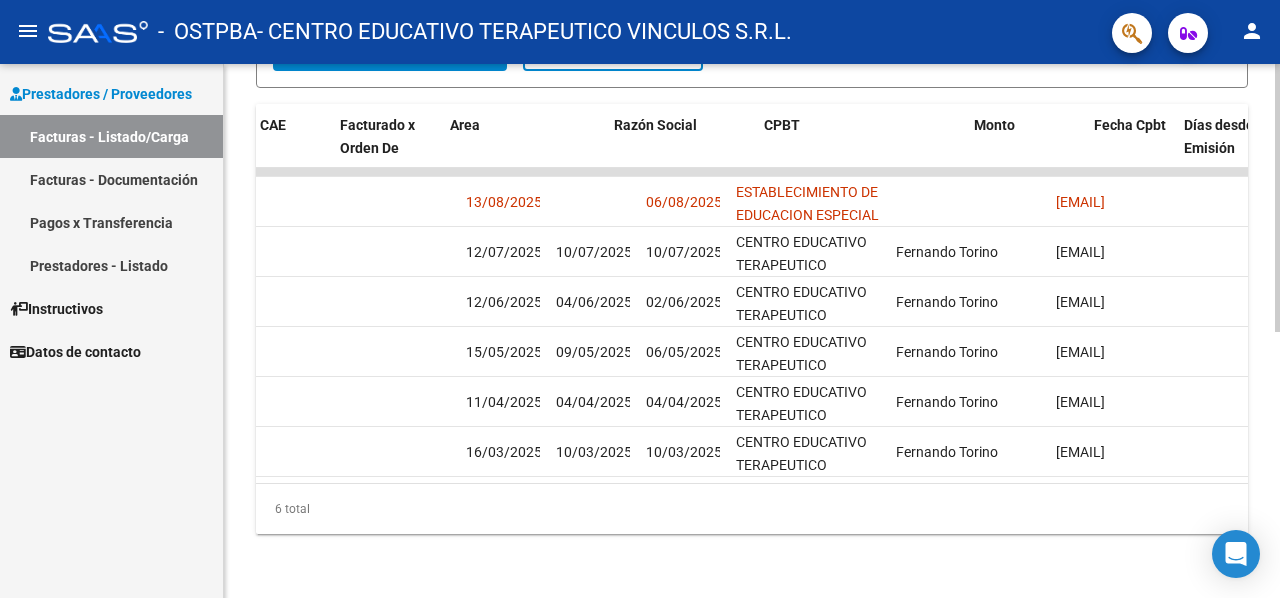 scroll, scrollTop: 0, scrollLeft: 0, axis: both 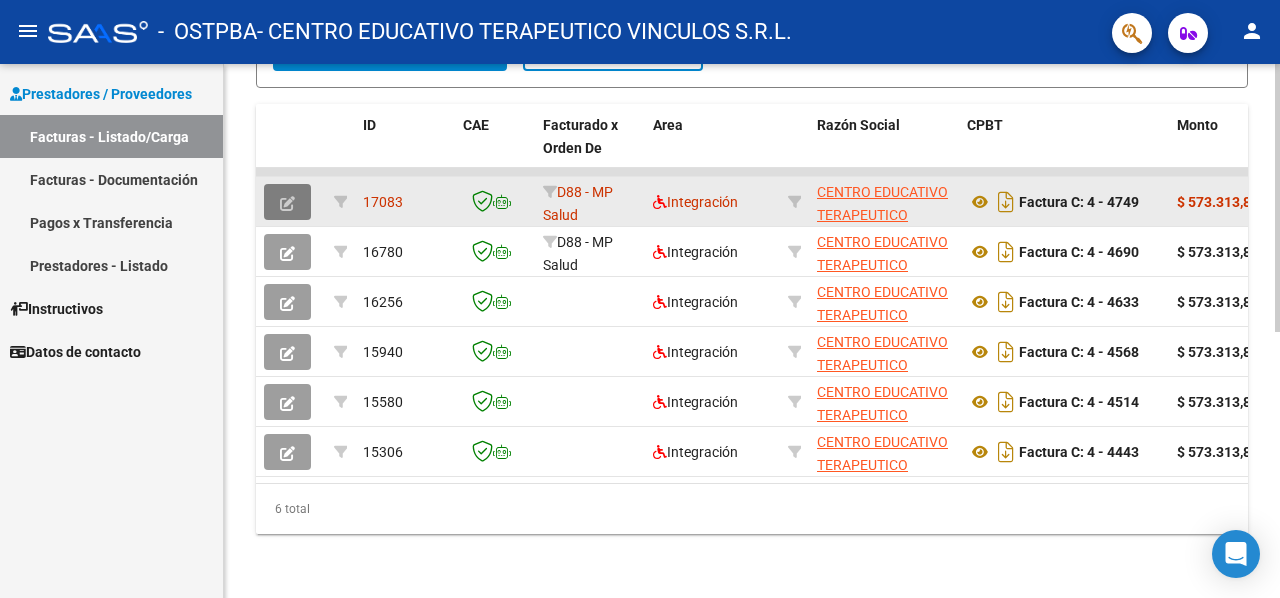 click 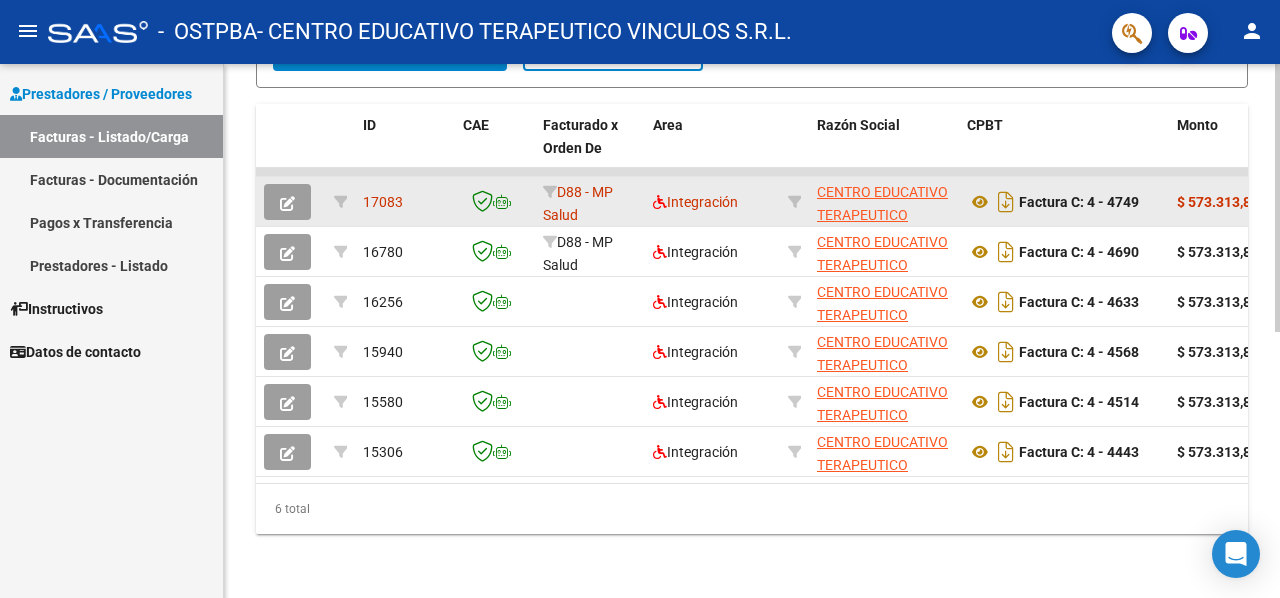 click 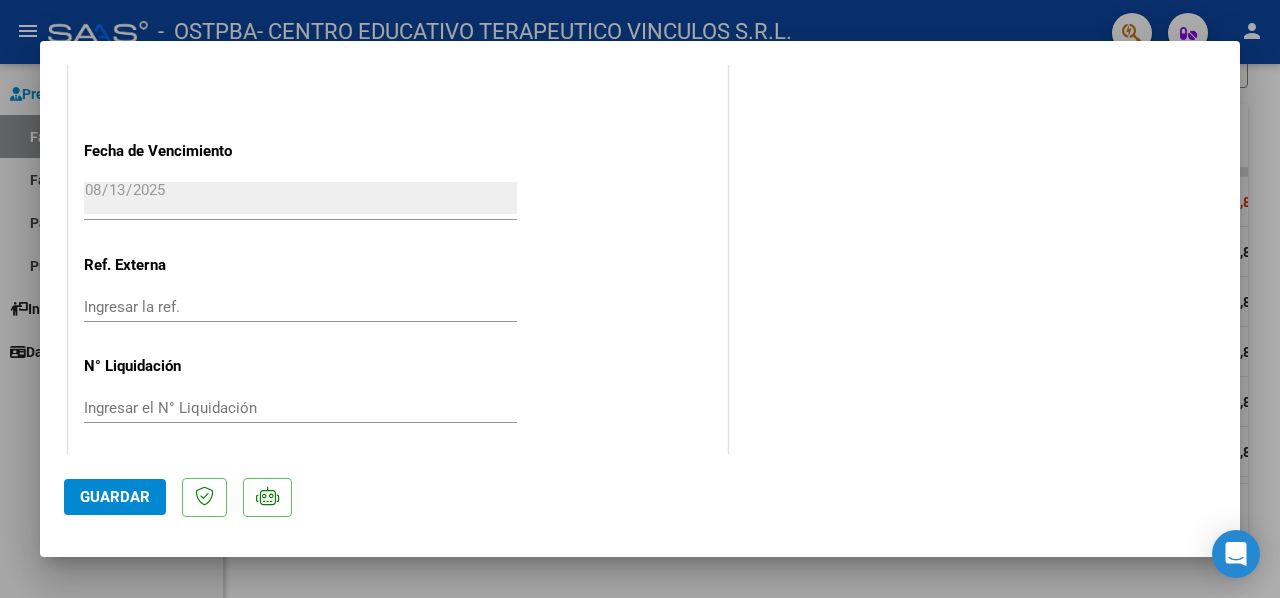 scroll, scrollTop: 1448, scrollLeft: 0, axis: vertical 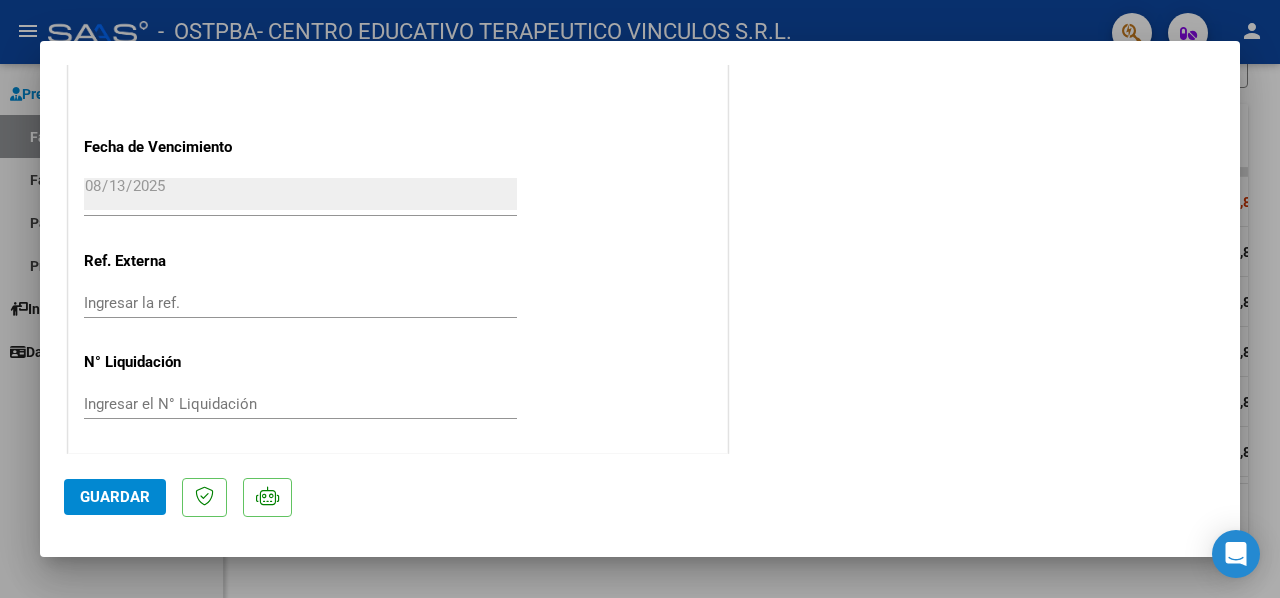 click on "Ingresar la ref." 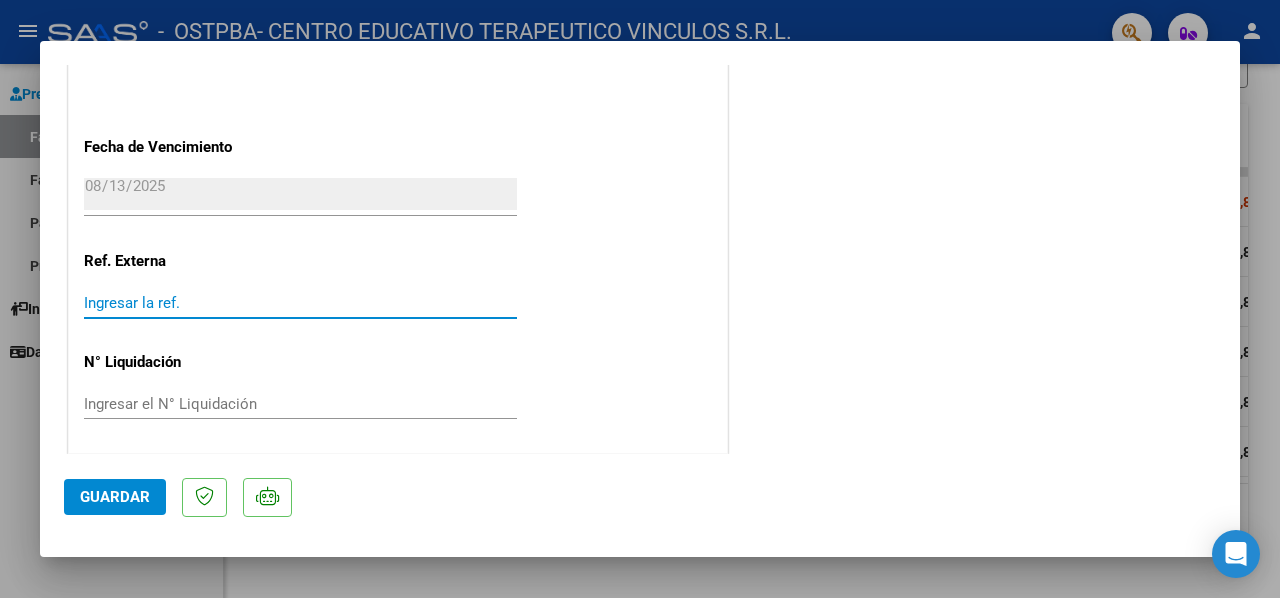 click on "Ingresar la ref." at bounding box center (300, 303) 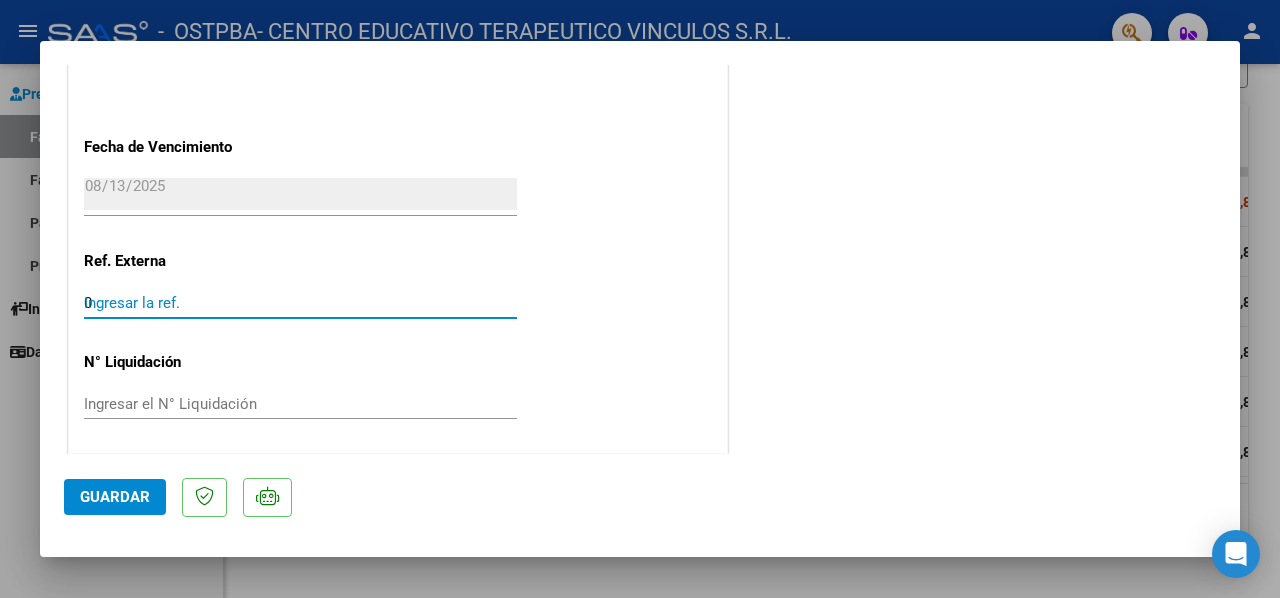 type on "07" 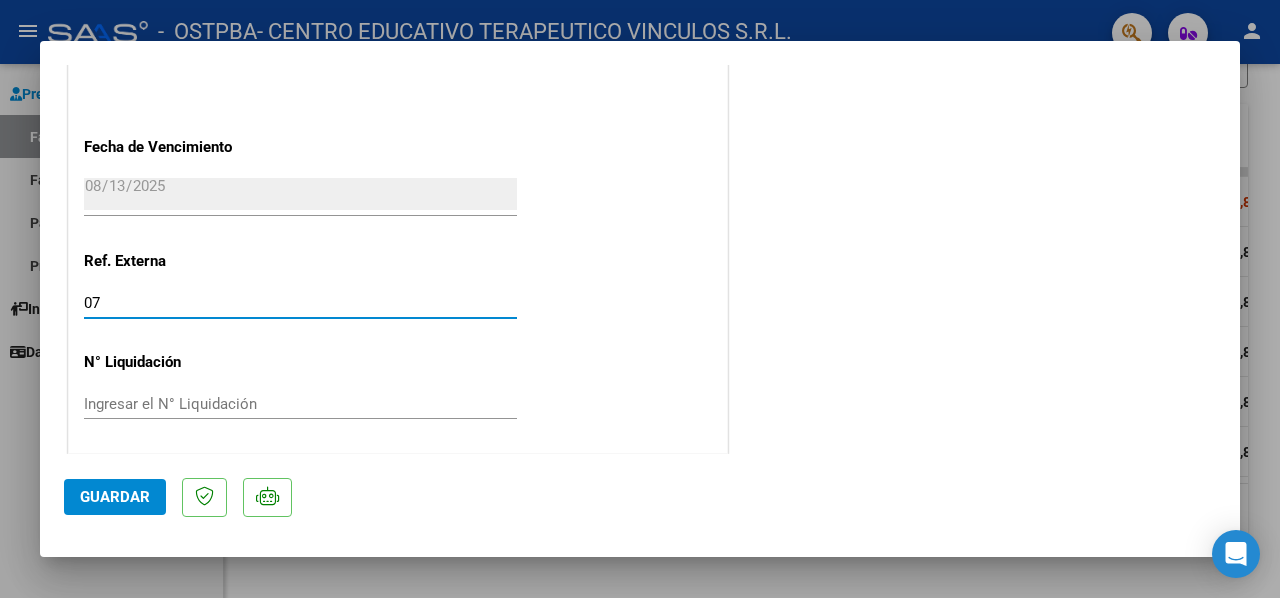 type 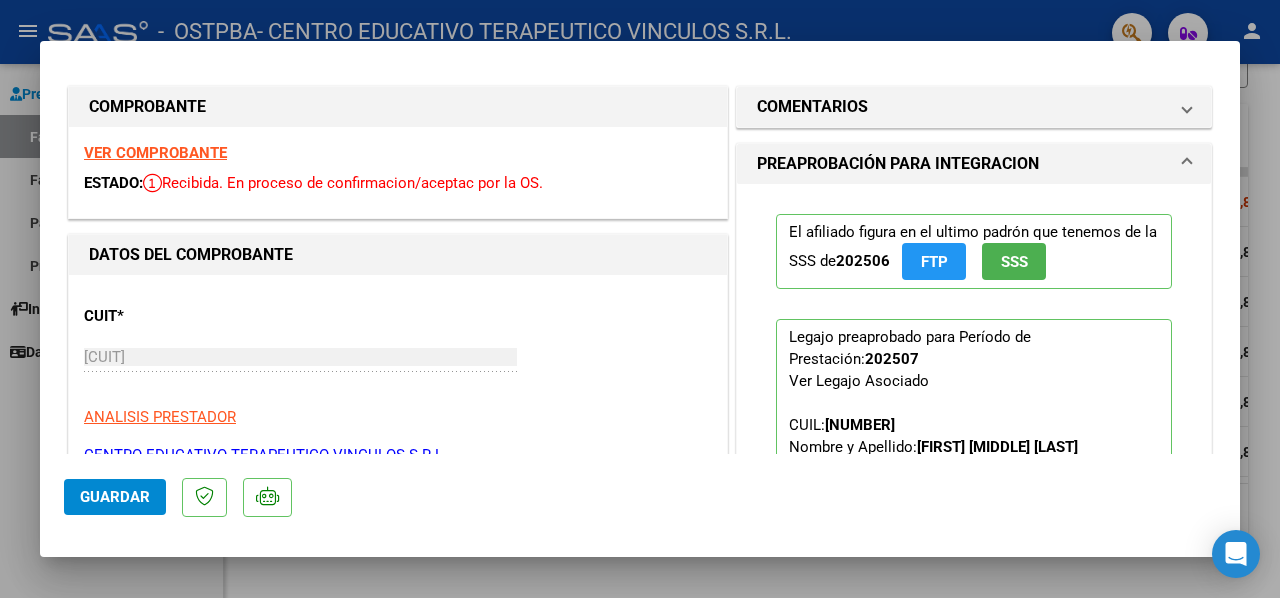 scroll, scrollTop: 0, scrollLeft: 0, axis: both 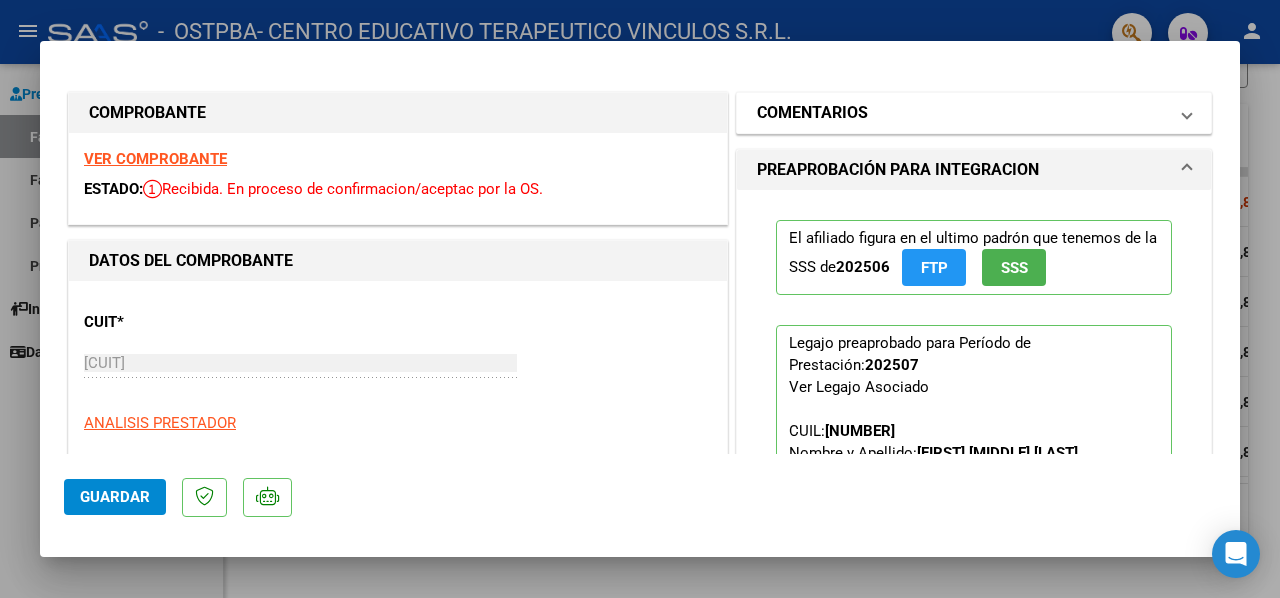 click on "COMENTARIOS" at bounding box center [962, 113] 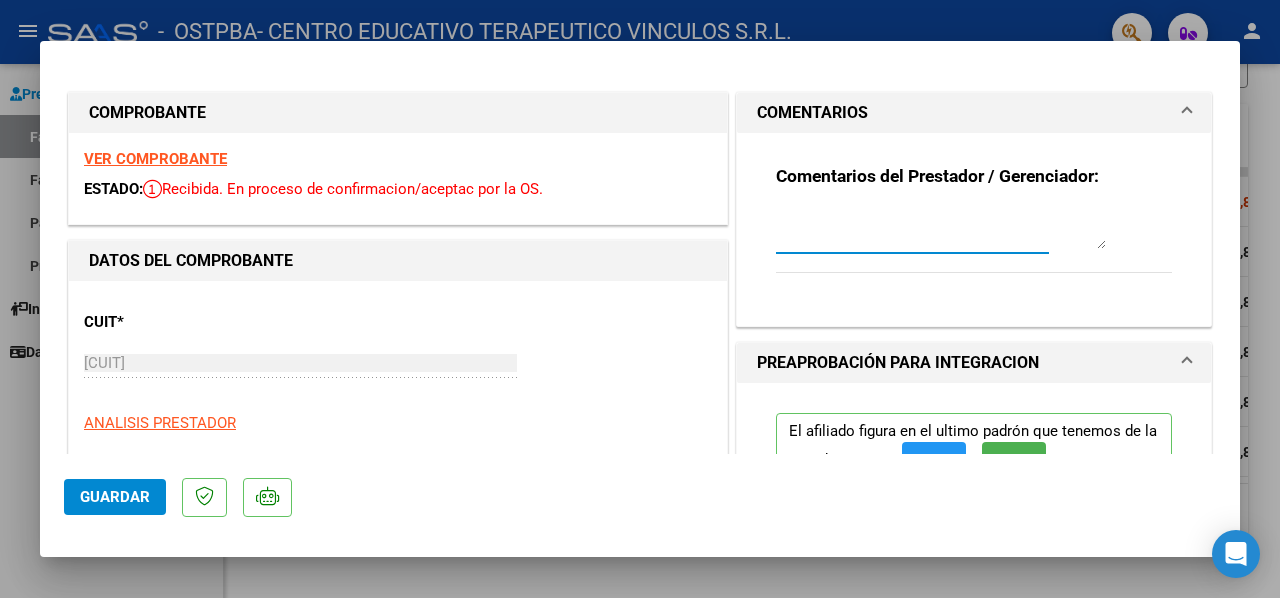 click at bounding box center [941, 229] 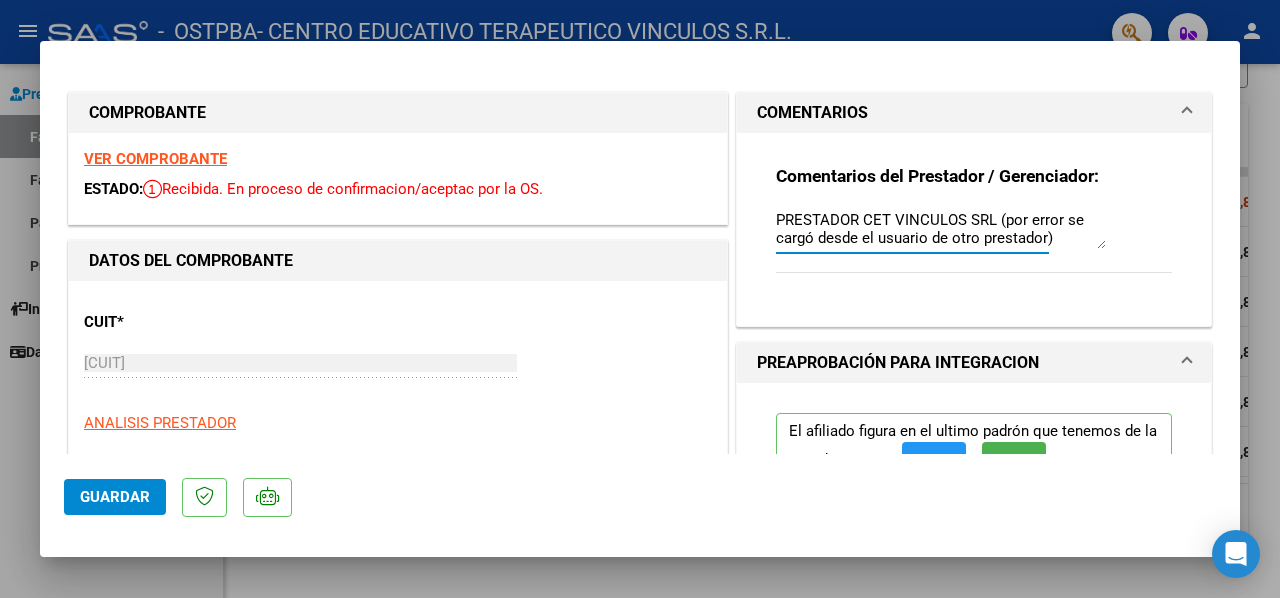 scroll, scrollTop: 16, scrollLeft: 0, axis: vertical 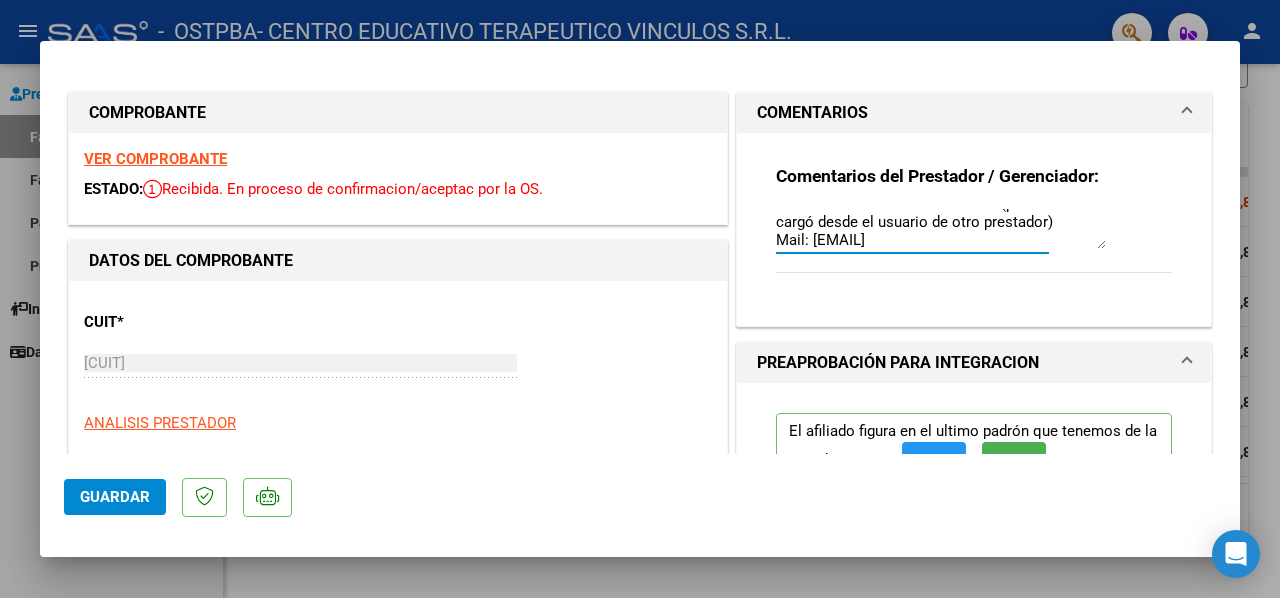 type on "PRESTADOR CET VINCULOS SRL (por error se cargó desde el usuario de otro prestador)
Mail: [EMAIL]" 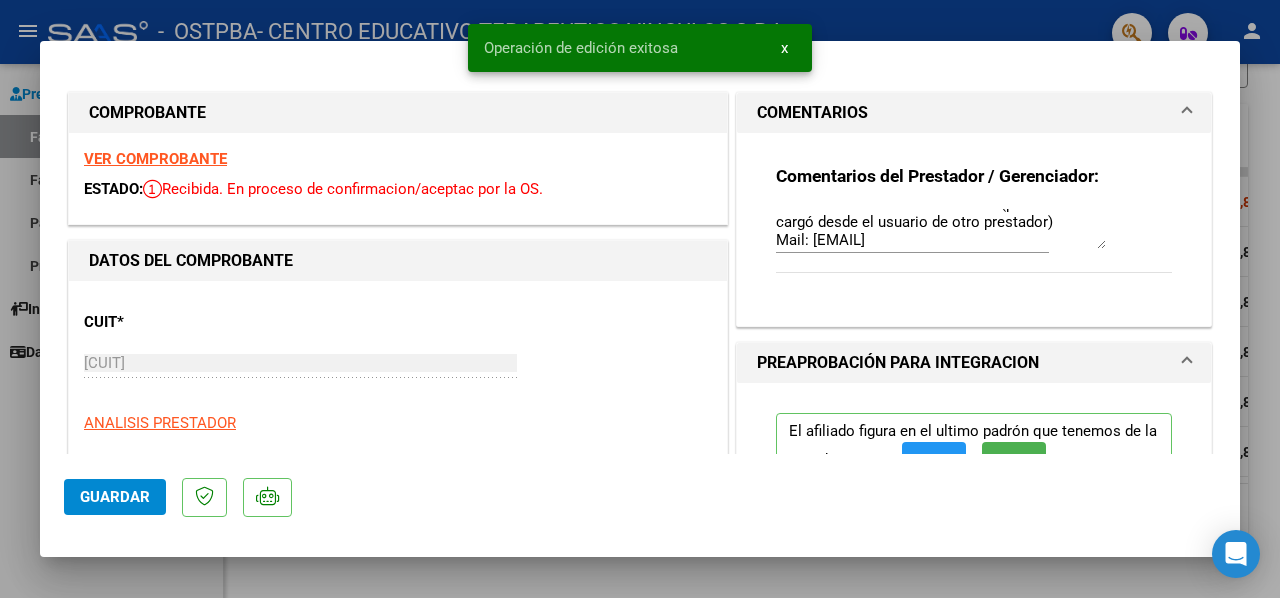 click at bounding box center (640, 299) 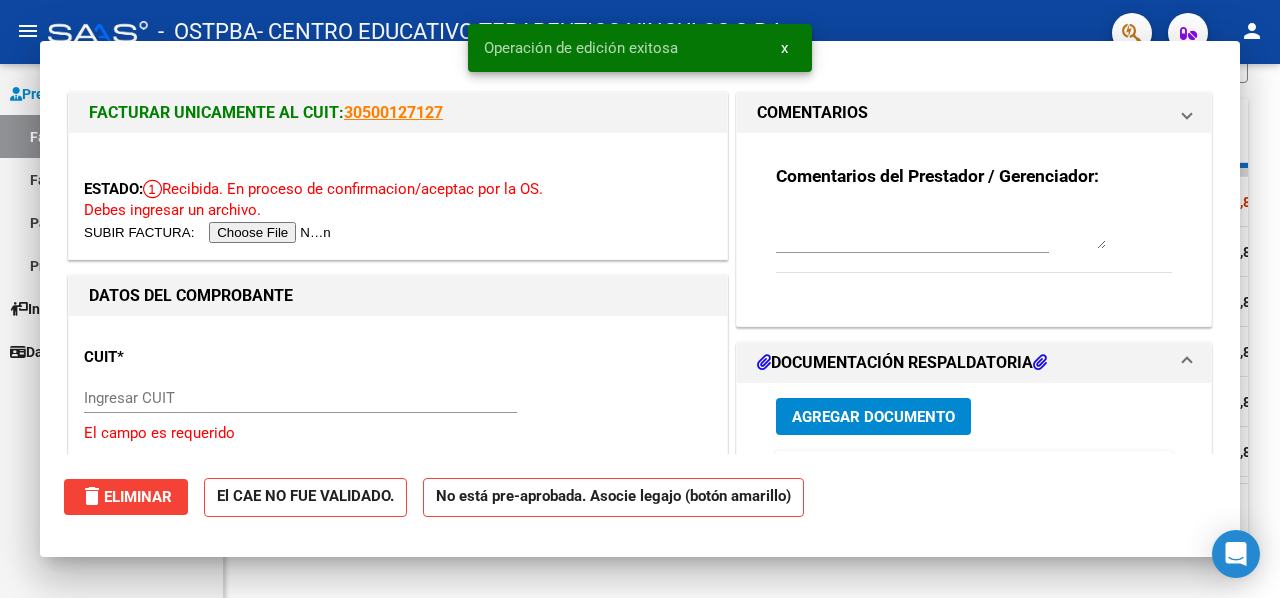 scroll, scrollTop: 0, scrollLeft: 0, axis: both 